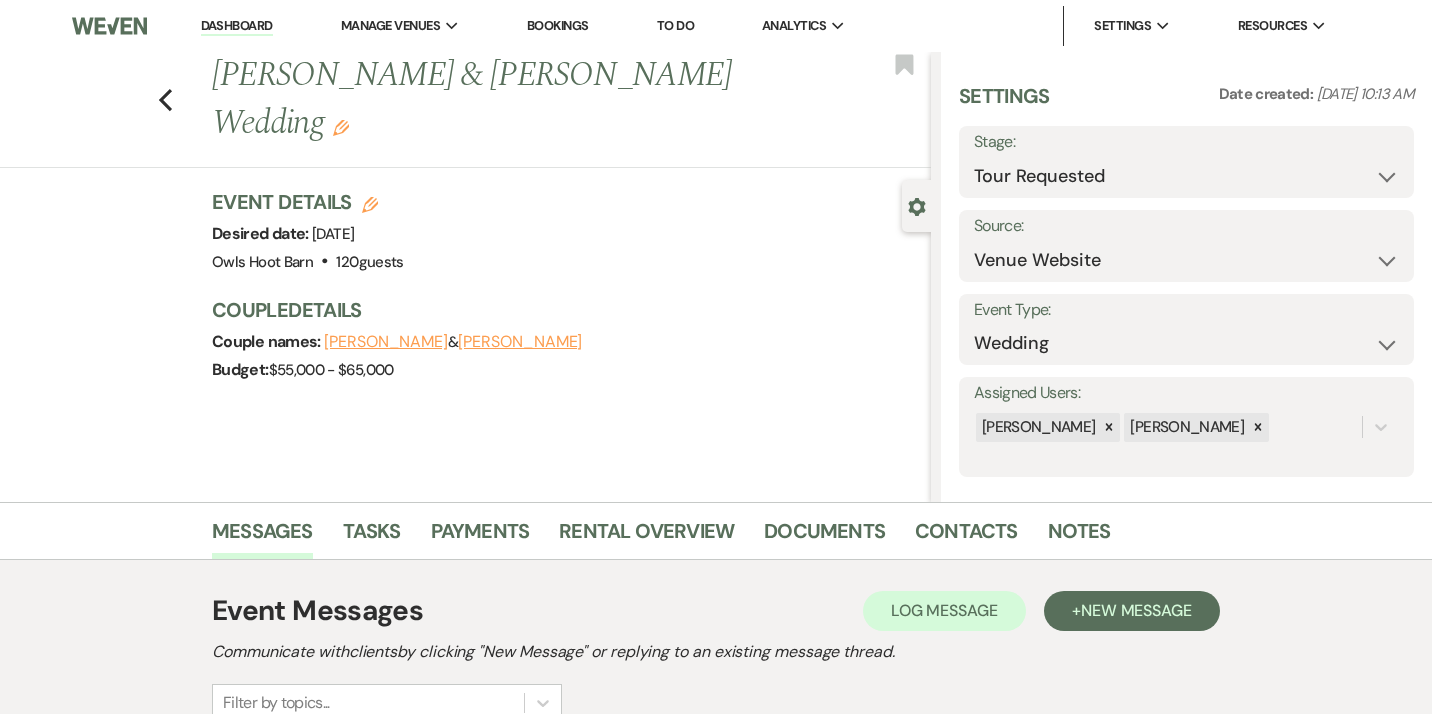 select on "2" 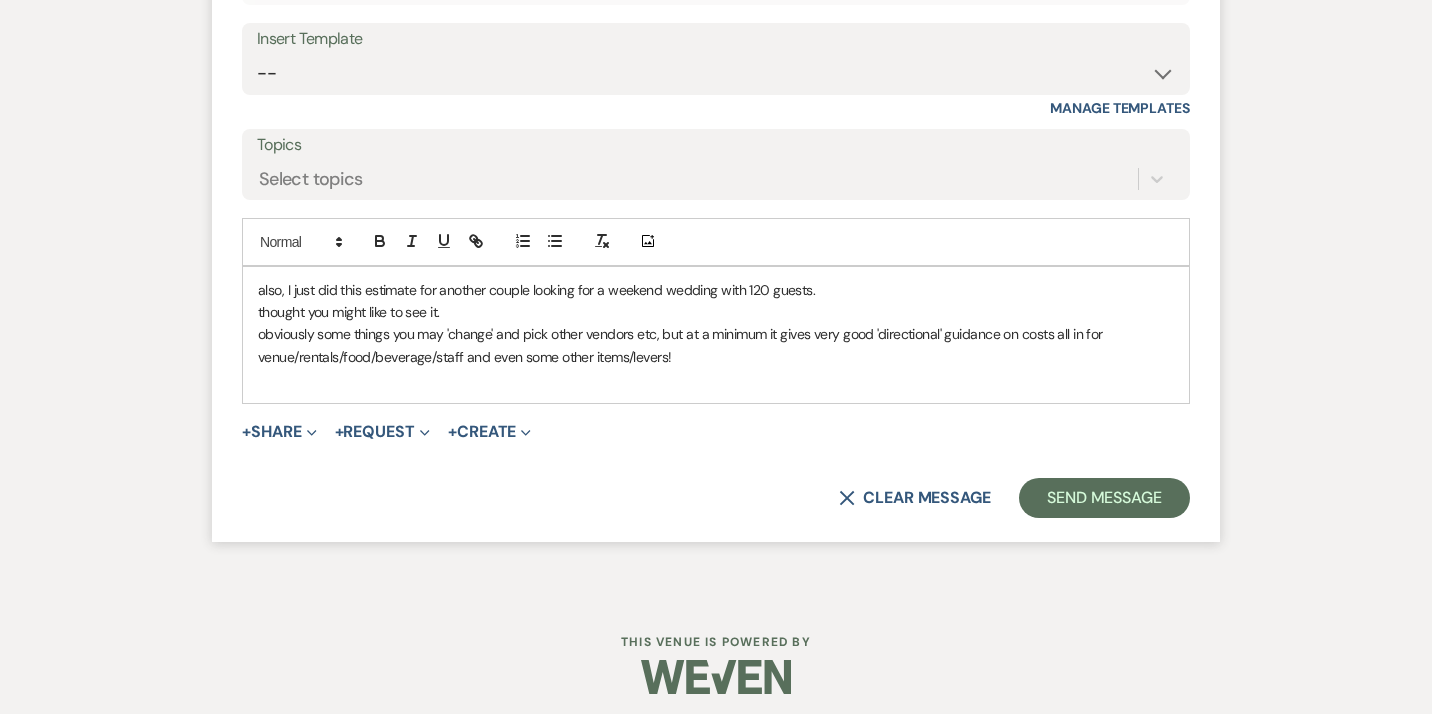scroll, scrollTop: 12949, scrollLeft: 0, axis: vertical 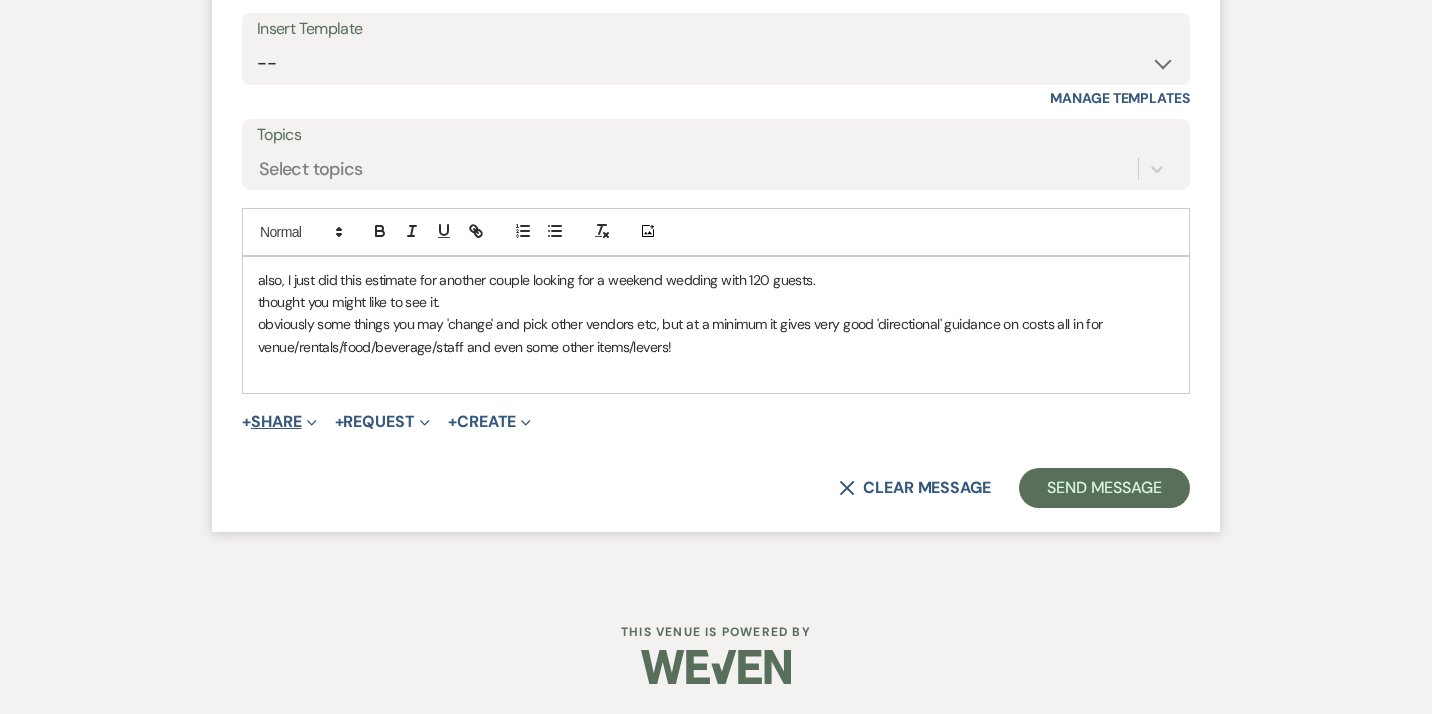 click on "+  Share Expand" at bounding box center (279, 422) 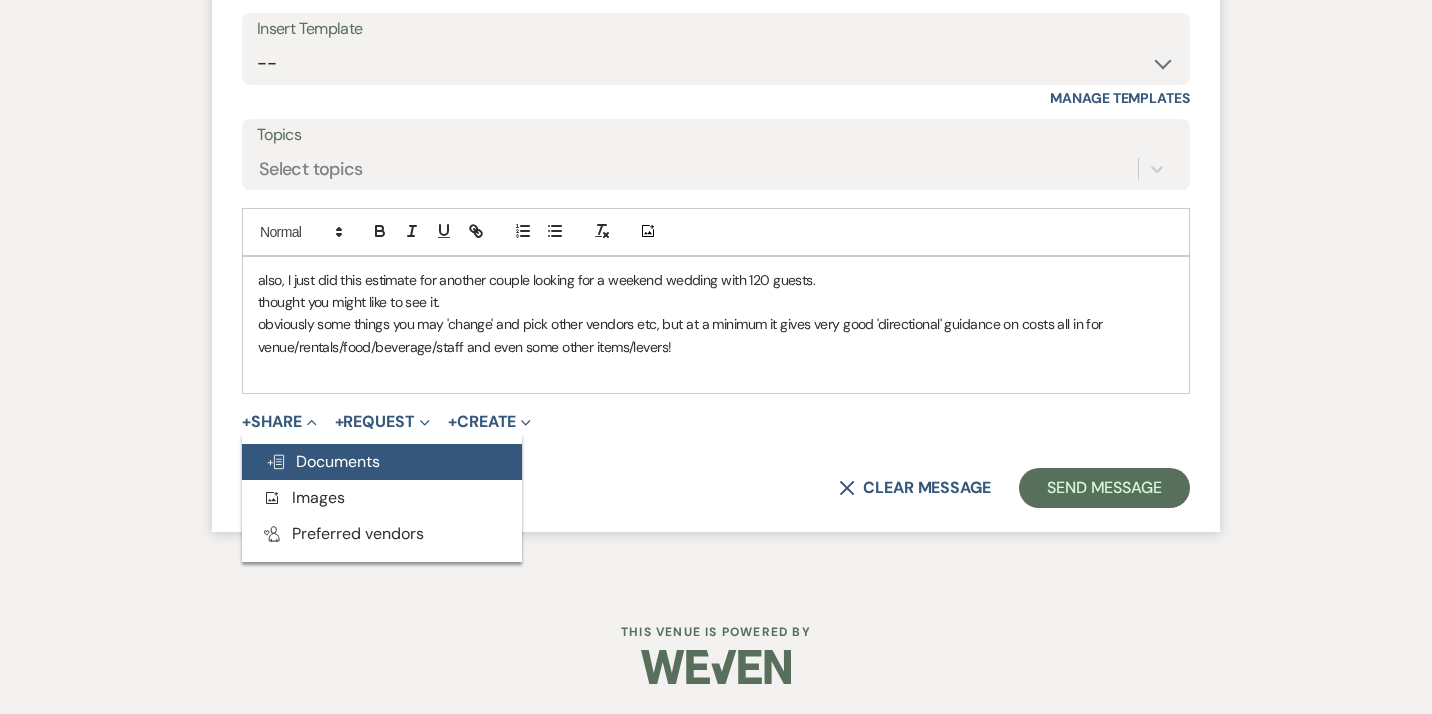 click on "Doc Upload Documents" at bounding box center [323, 461] 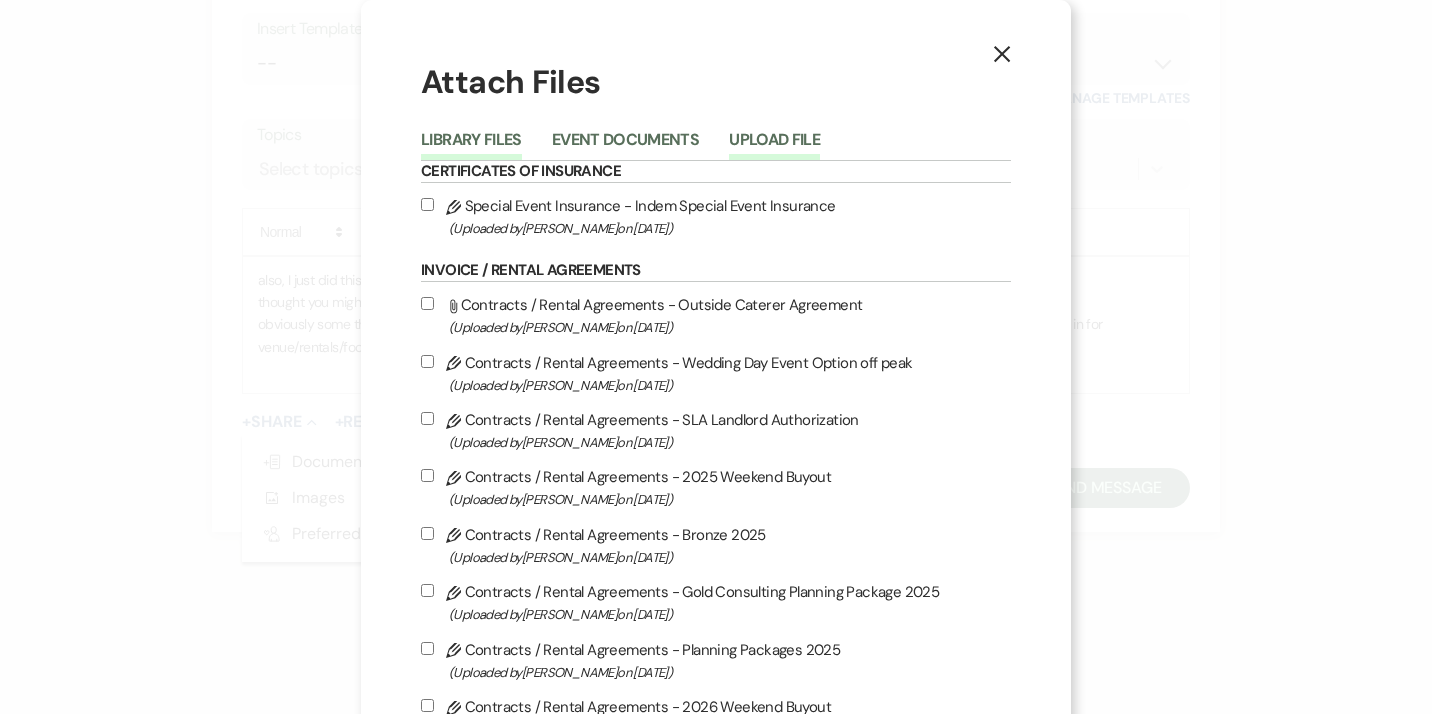 click on "Upload File" at bounding box center [774, 146] 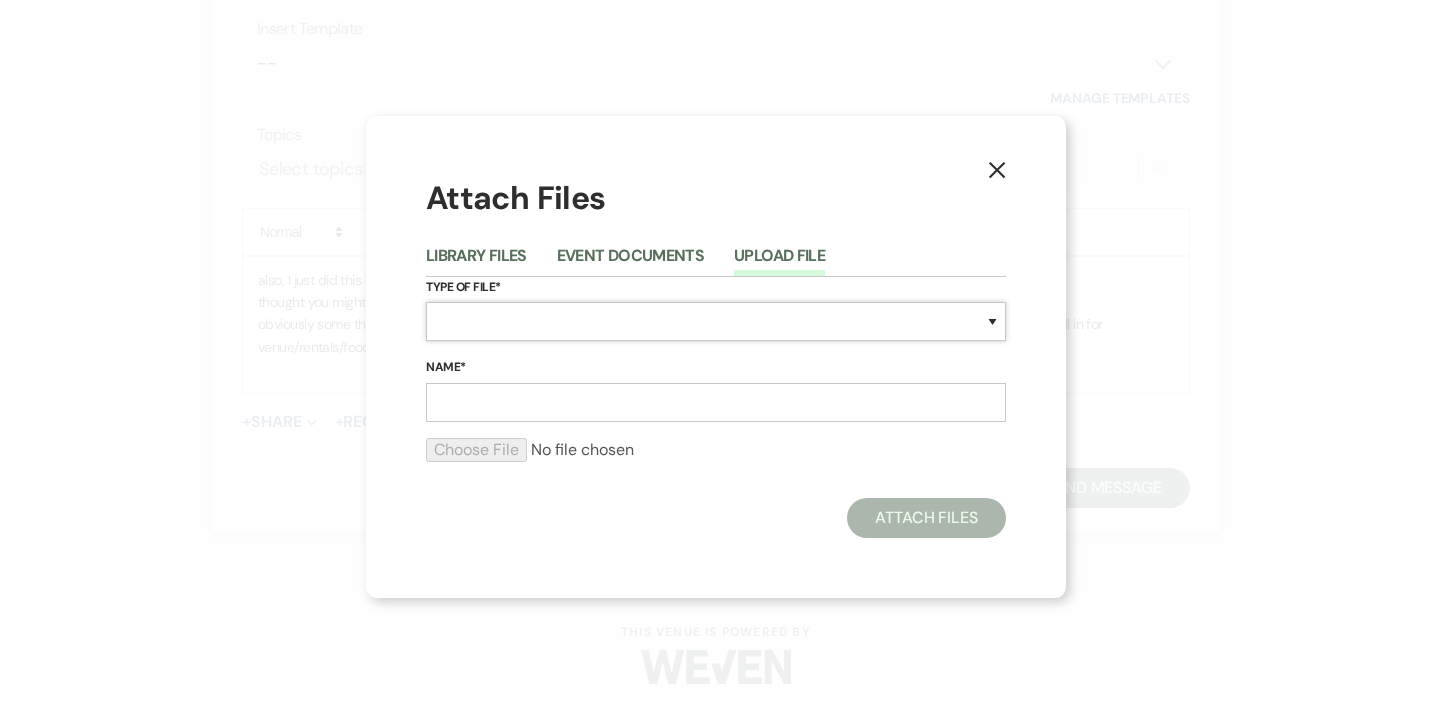 click on "Special Event Insurance Vendor Certificate of Insurance Contracts / Rental Agreements Invoices Receipts Event Maps Floor Plans Rain Plan Seating Charts Venue Layout Catering / Alcohol Permit Event Permit Fire Permit Fuel Permit Generator Permit Tent Permit Venue Permit Other Permit Inventory  Promotional Sample Venue Beverage Ceremony Event Finalize + Share Guests Lodging Menu Vendors Venue Beverage Brochure Menu Packages Product Specifications Quotes Beverage Event and Ceremony Details Finalize & Share Guests Lodging Menu Vendors Venue Event Timeline Family / Wedding Party Timeline Food and Beverage Timeline MC / DJ / Band Timeline Master Timeline Photography Timeline Set-Up / Clean-Up Vendor Timeline Bartender Safe Serve / TiPS Certification Vendor Certification Vendor License Other" at bounding box center [716, 321] 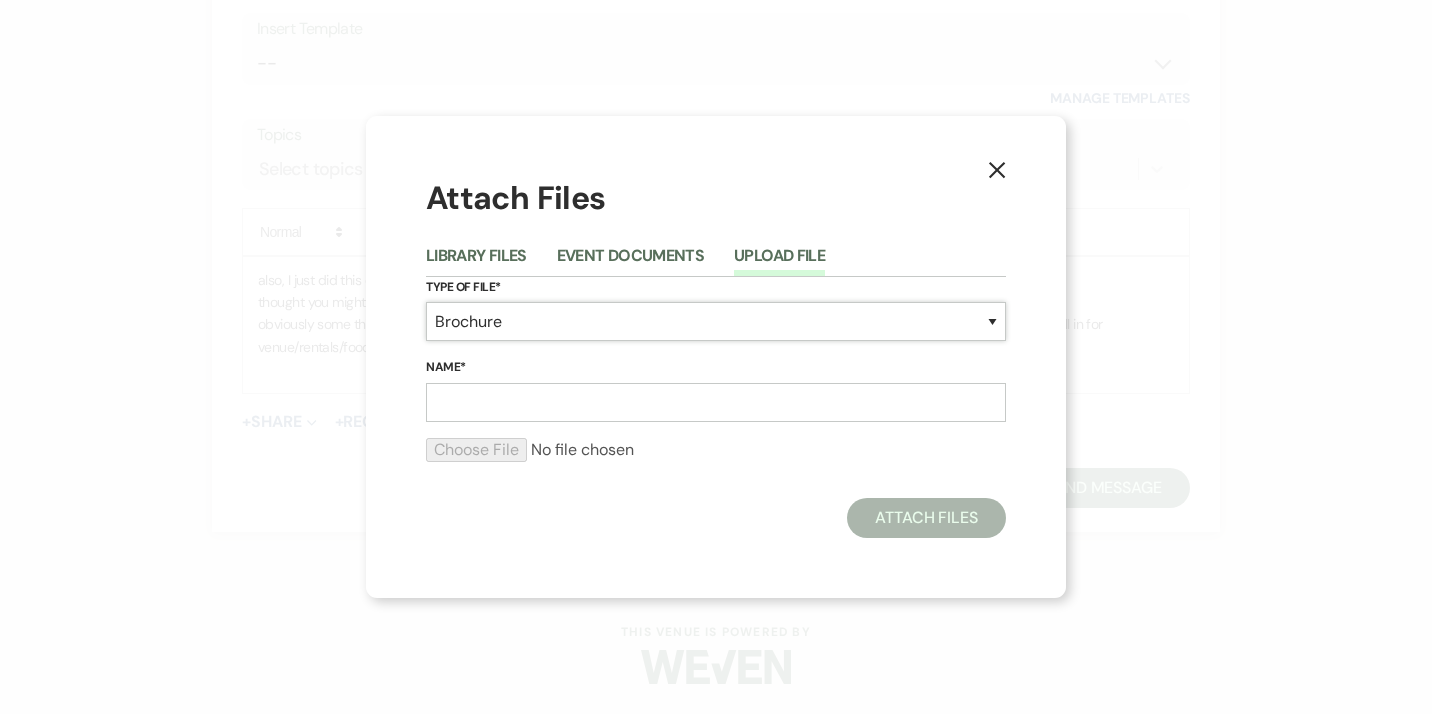 click on "Brochure" at bounding box center (0, 0) 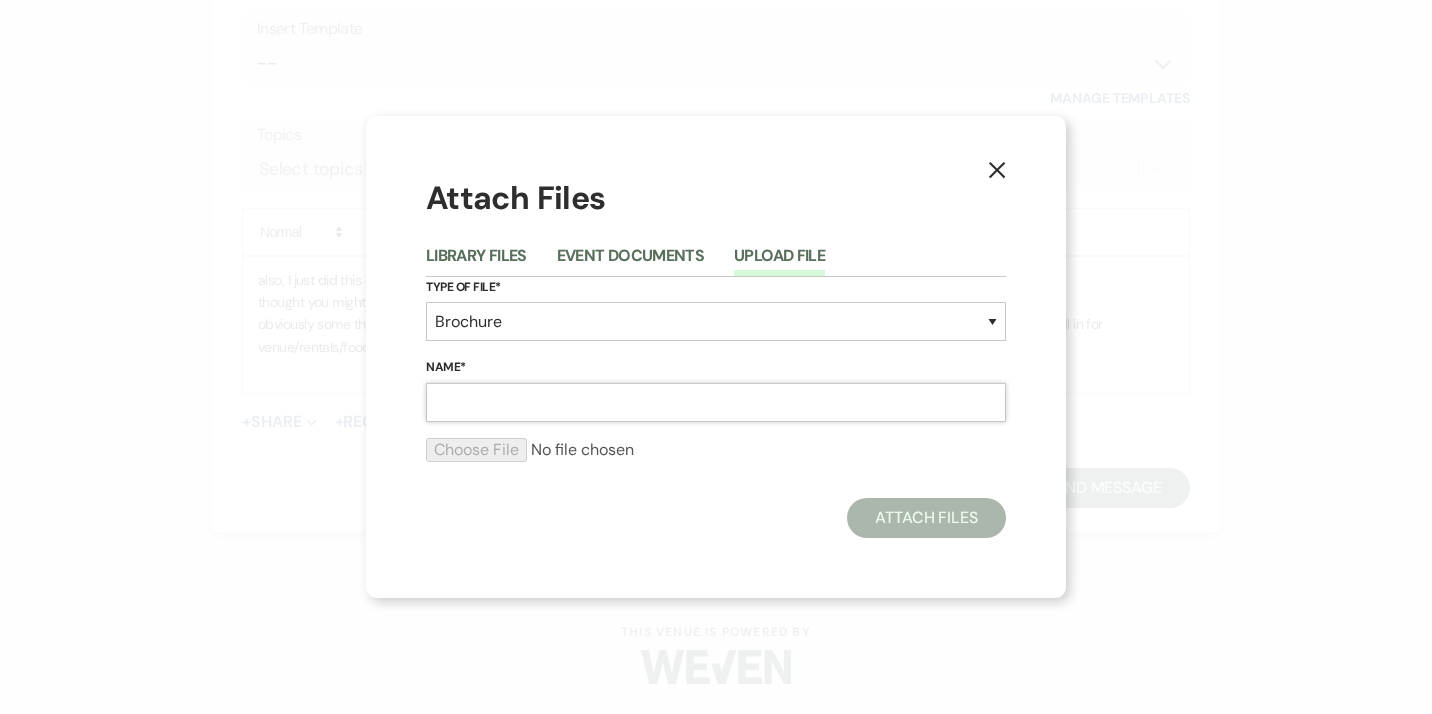 click on "Name*" at bounding box center (716, 402) 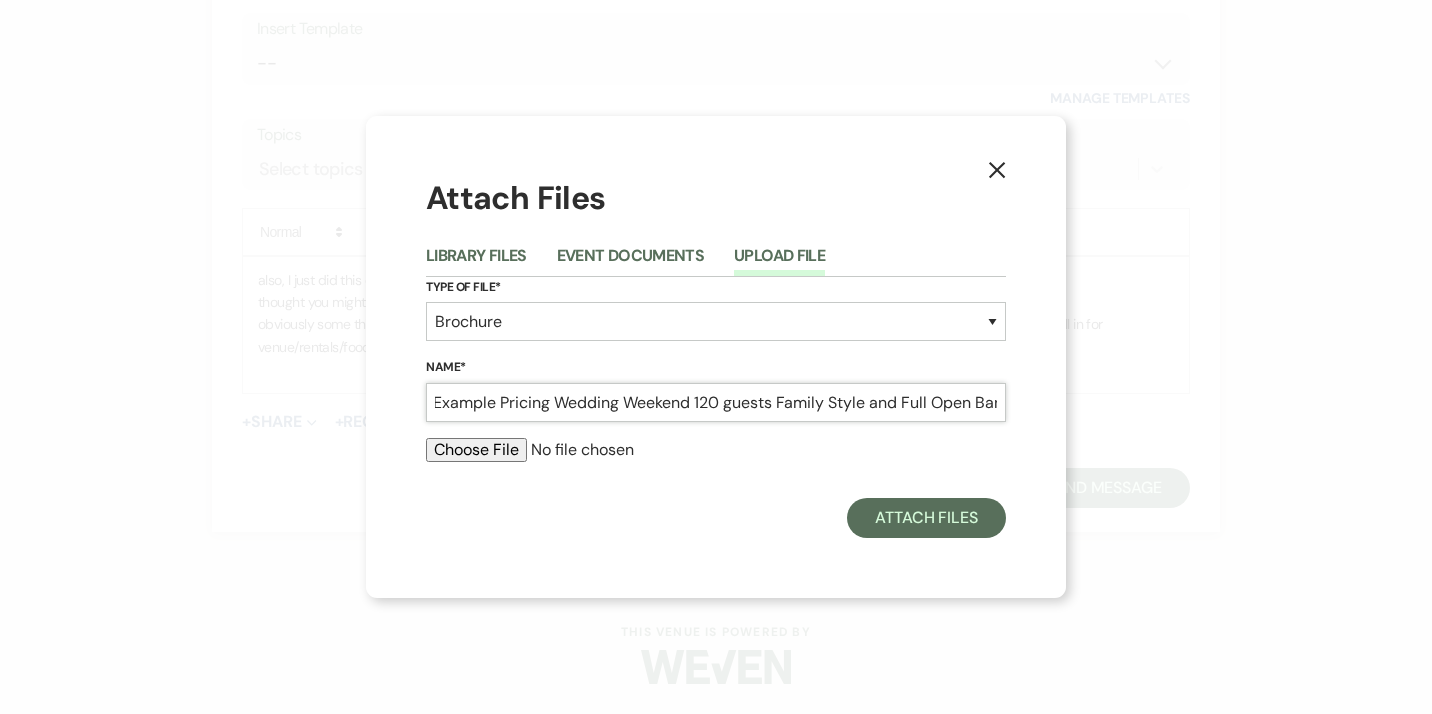 scroll, scrollTop: 0, scrollLeft: 8, axis: horizontal 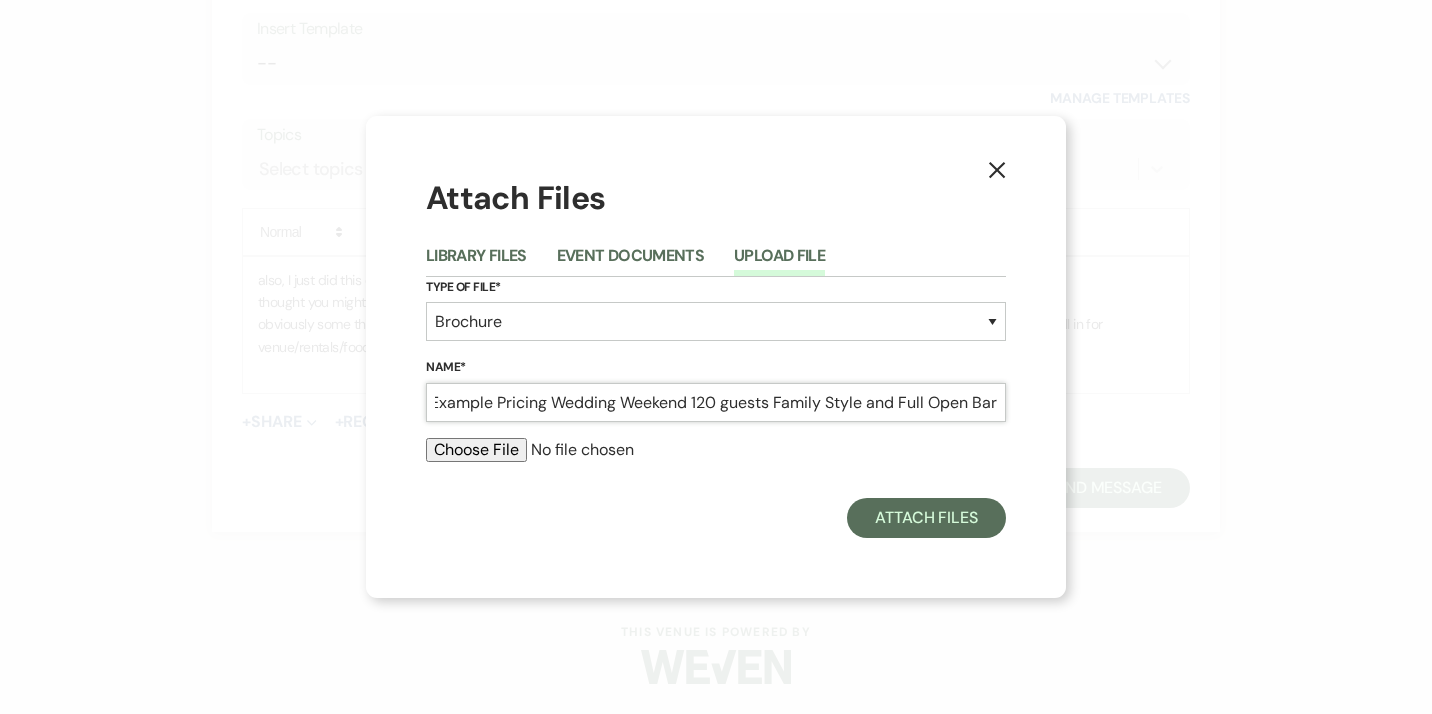 type on "Example Pricing Wedding Weekend 120 guests Family Style and Full Open Bar" 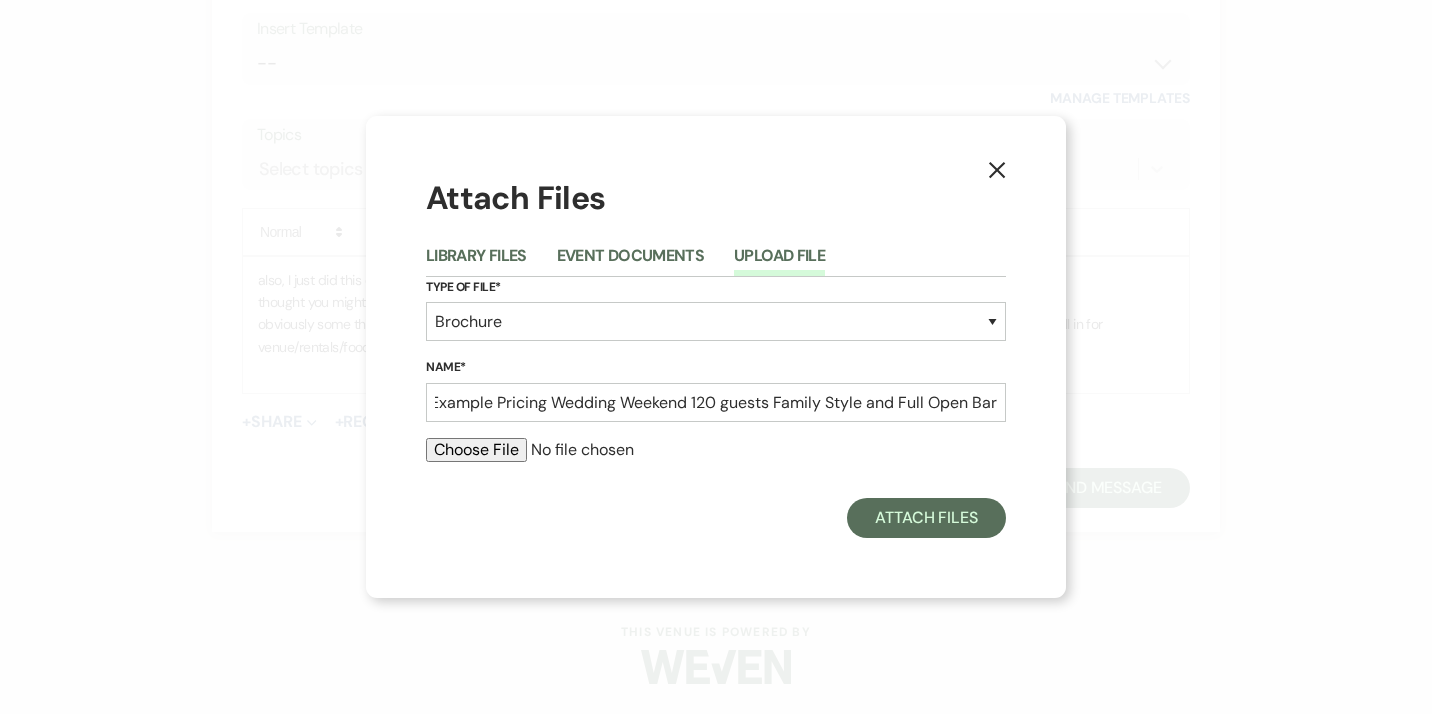 click at bounding box center (716, 450) 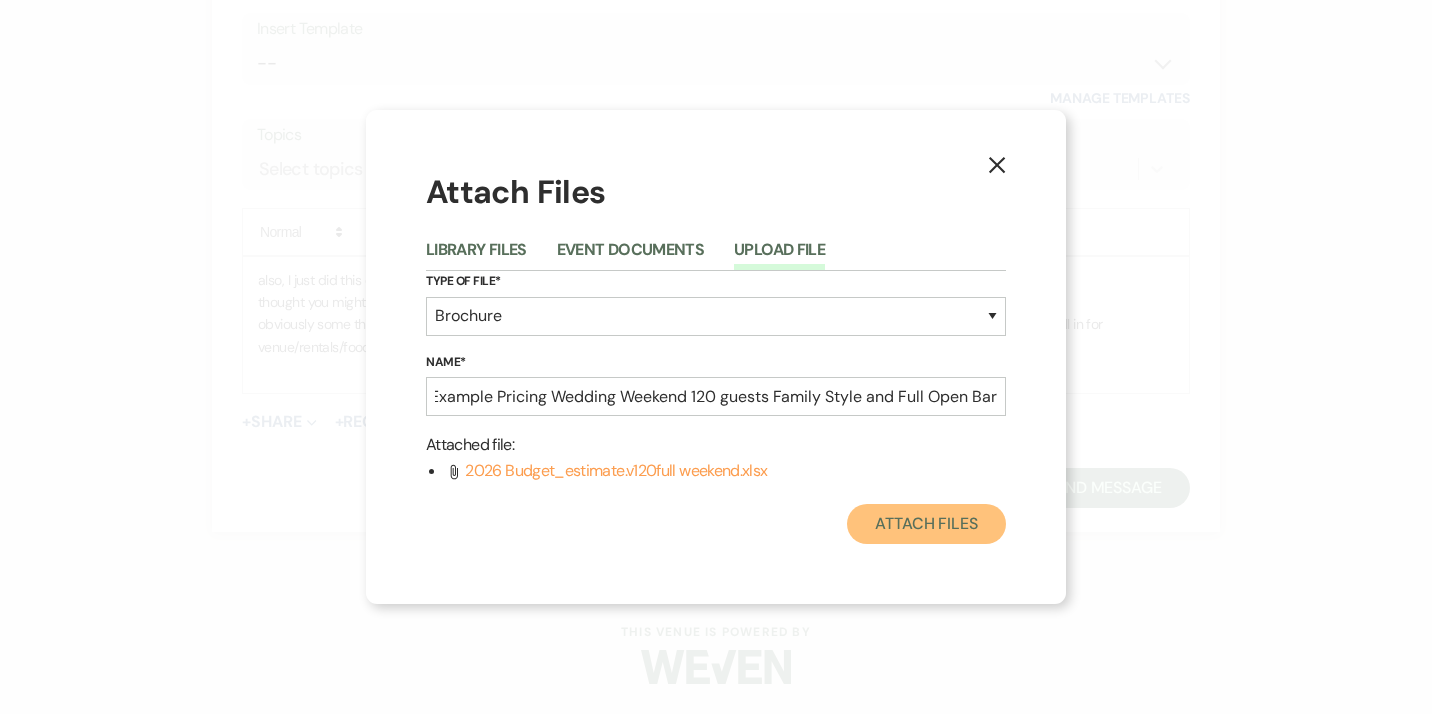 click on "Attach Files" at bounding box center (926, 524) 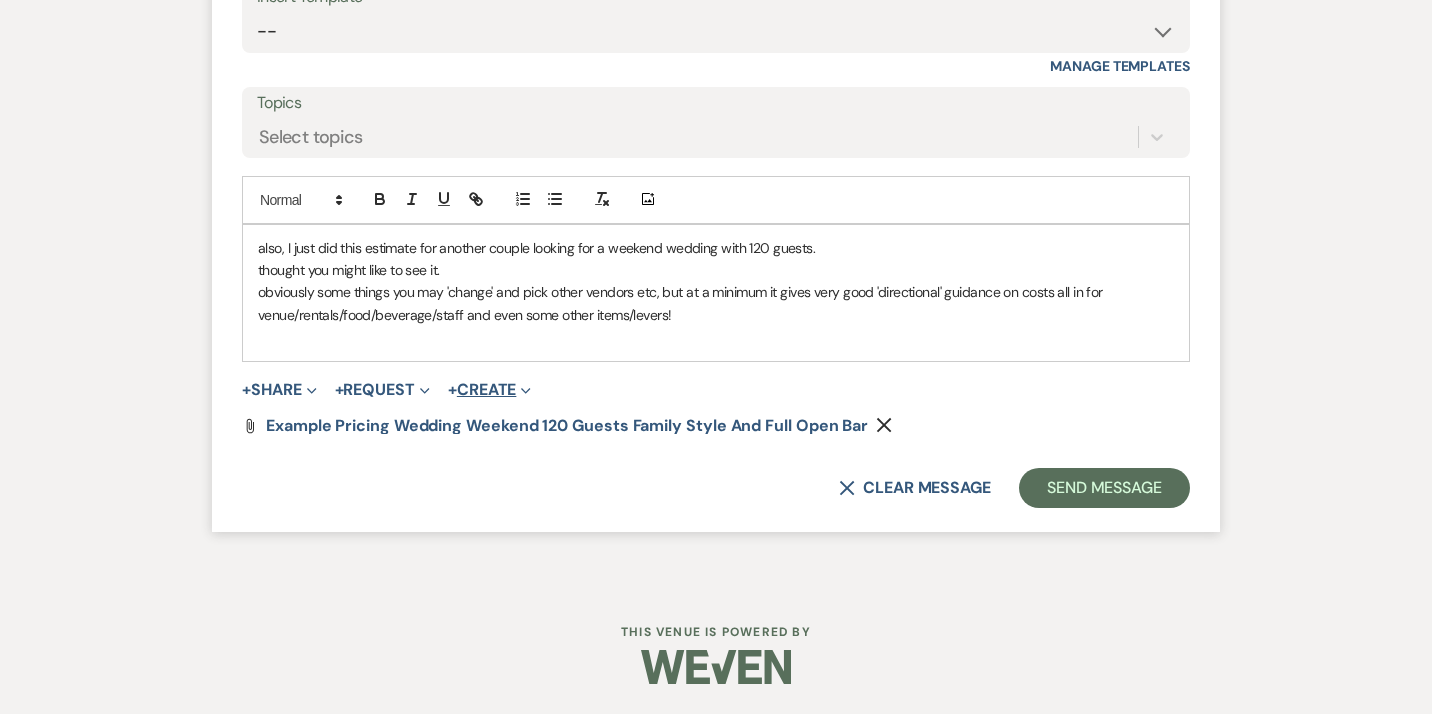 click on "+  Create Expand" at bounding box center (489, 390) 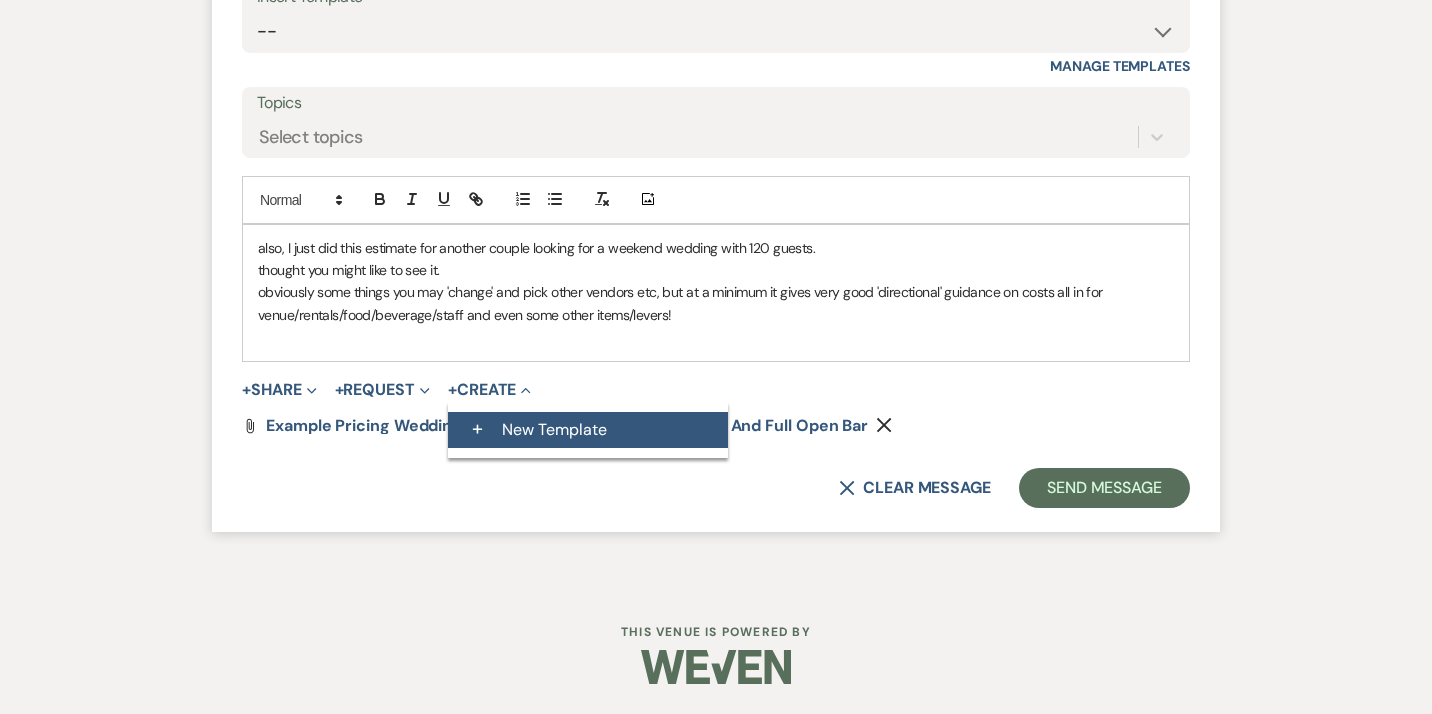 click on "+ New Template" at bounding box center [588, 430] 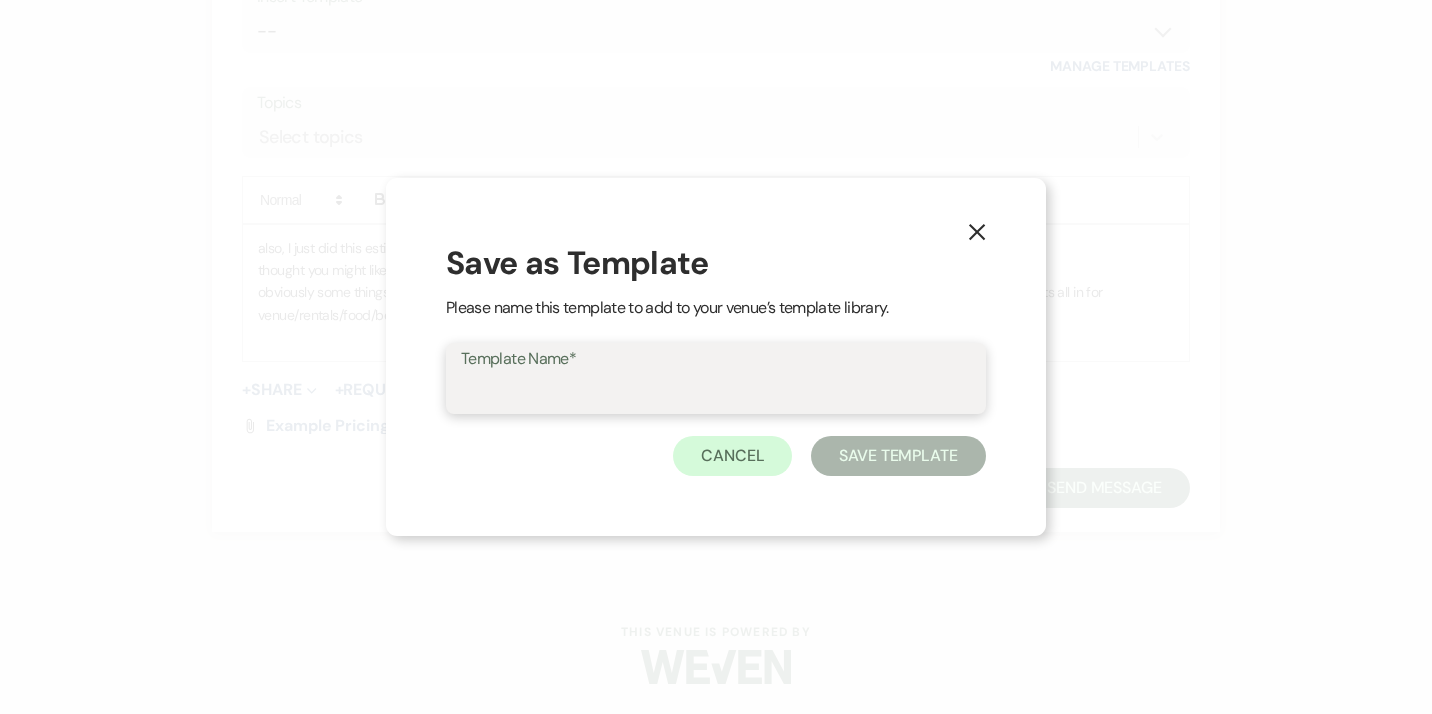 click on "Template Name*" at bounding box center [716, 392] 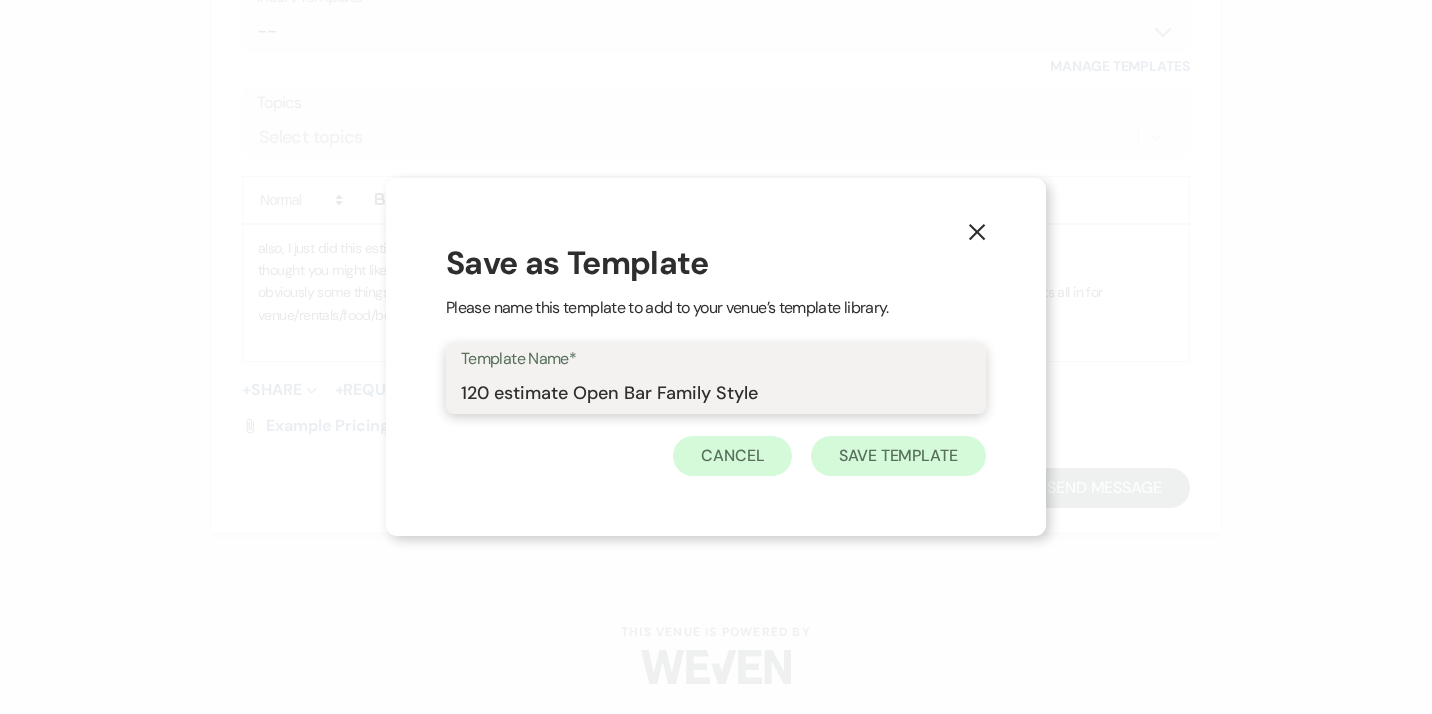 type on "120 estimate Open Bar Family Style" 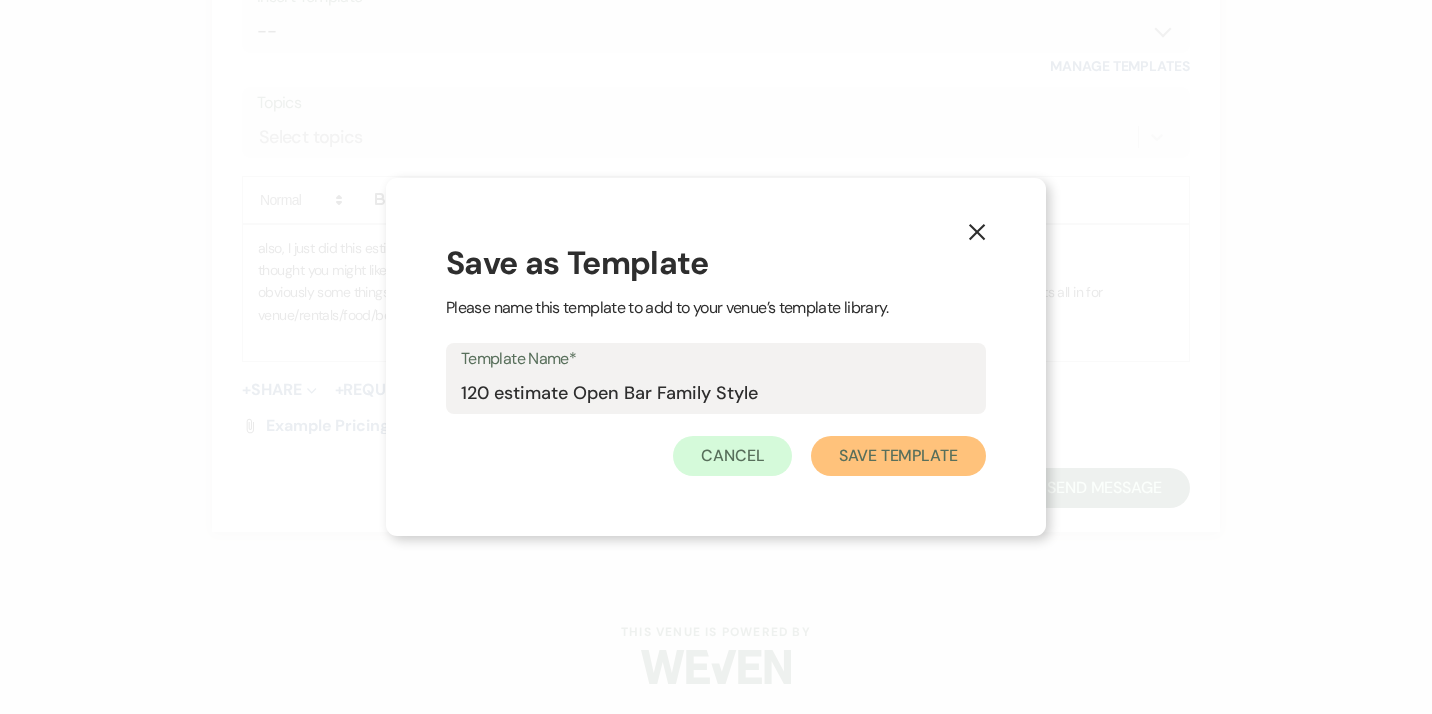 click on "Save Template" at bounding box center [898, 456] 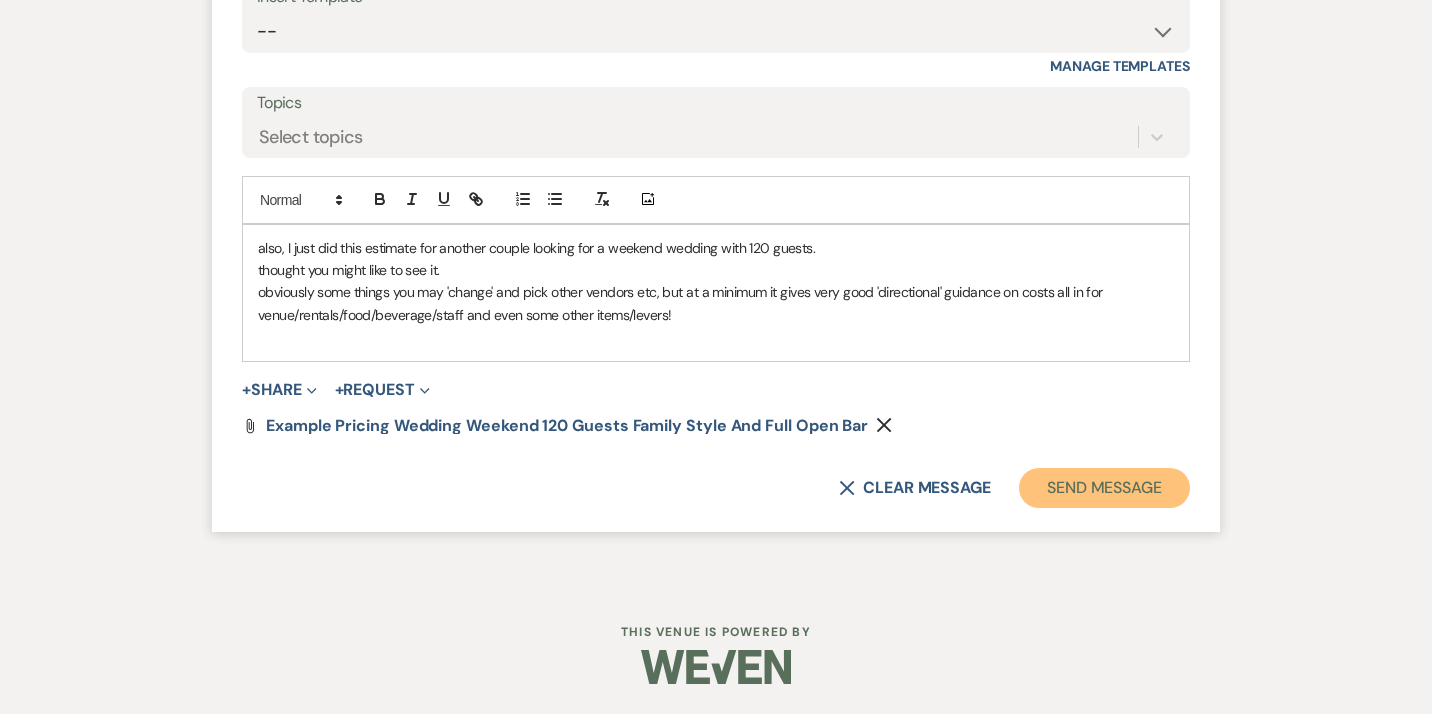 click on "Send Message" at bounding box center (1104, 488) 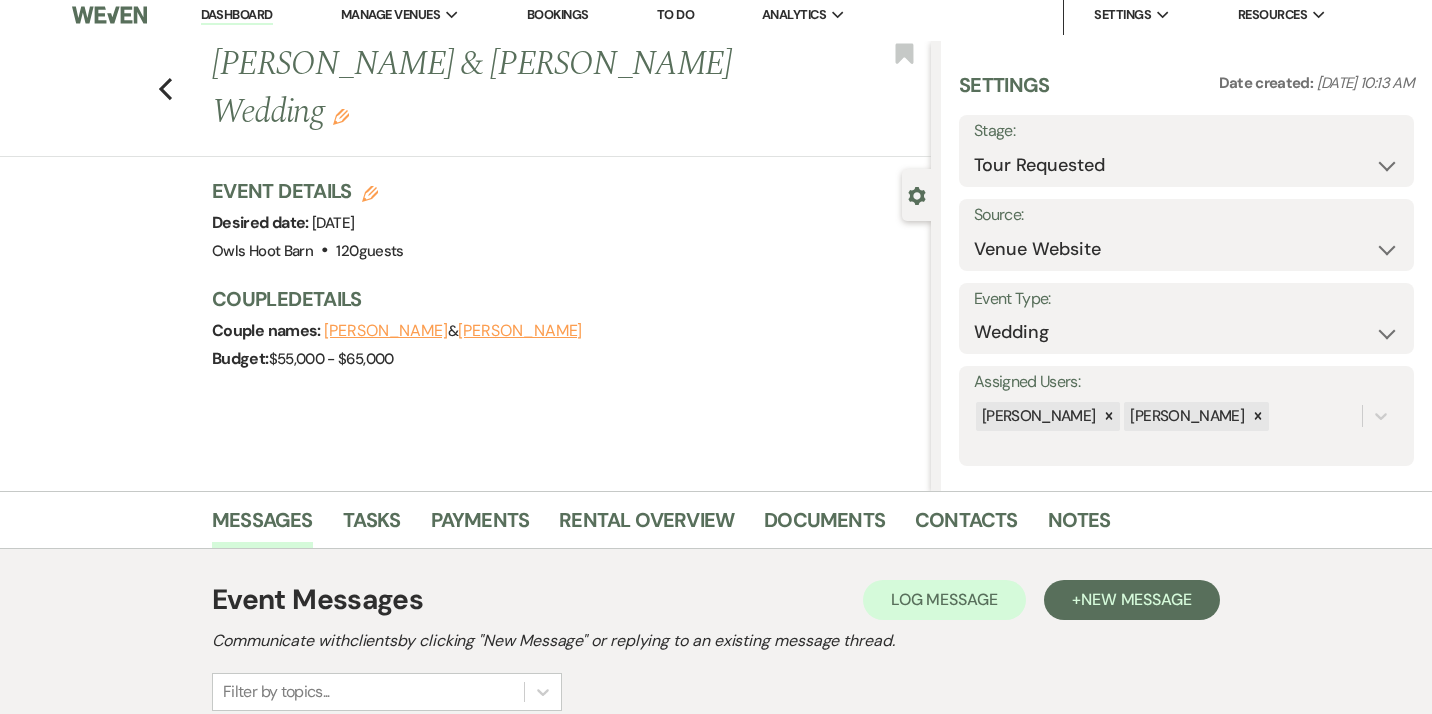 scroll, scrollTop: 0, scrollLeft: 0, axis: both 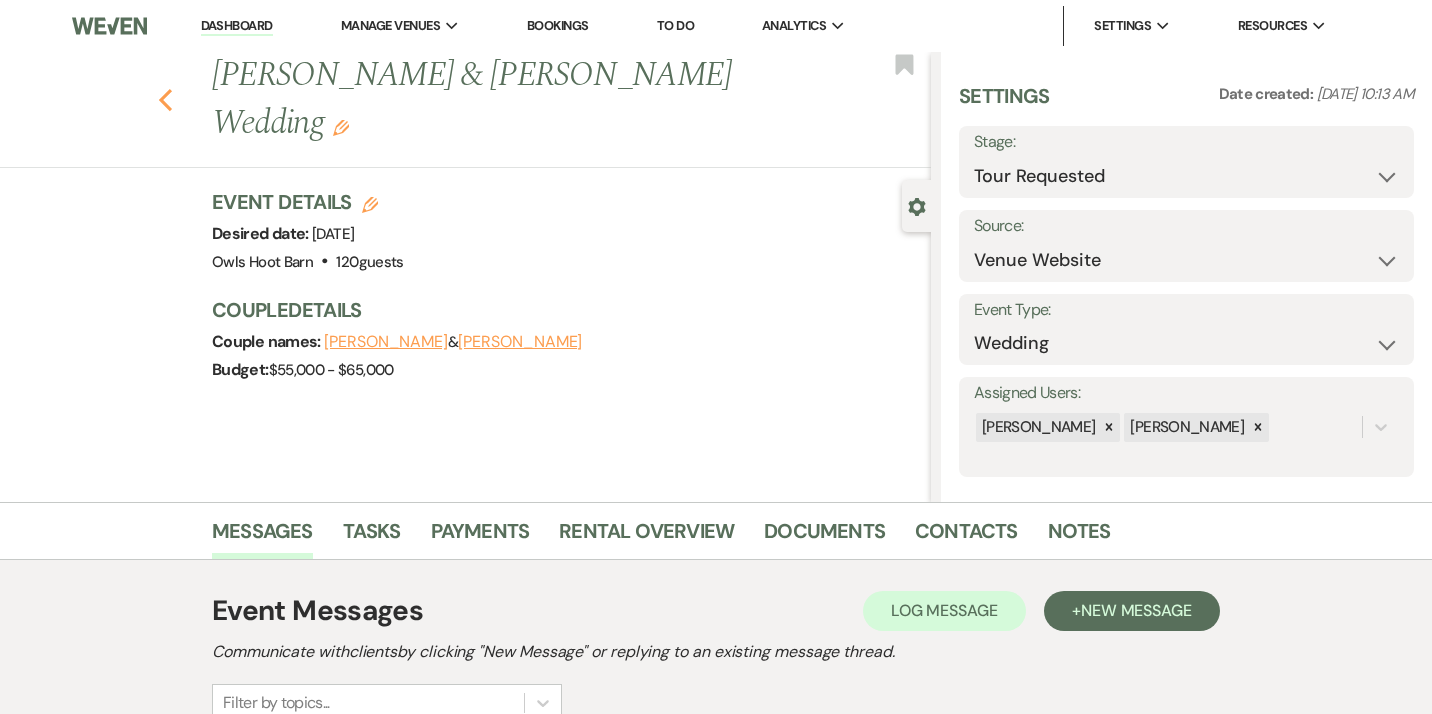click 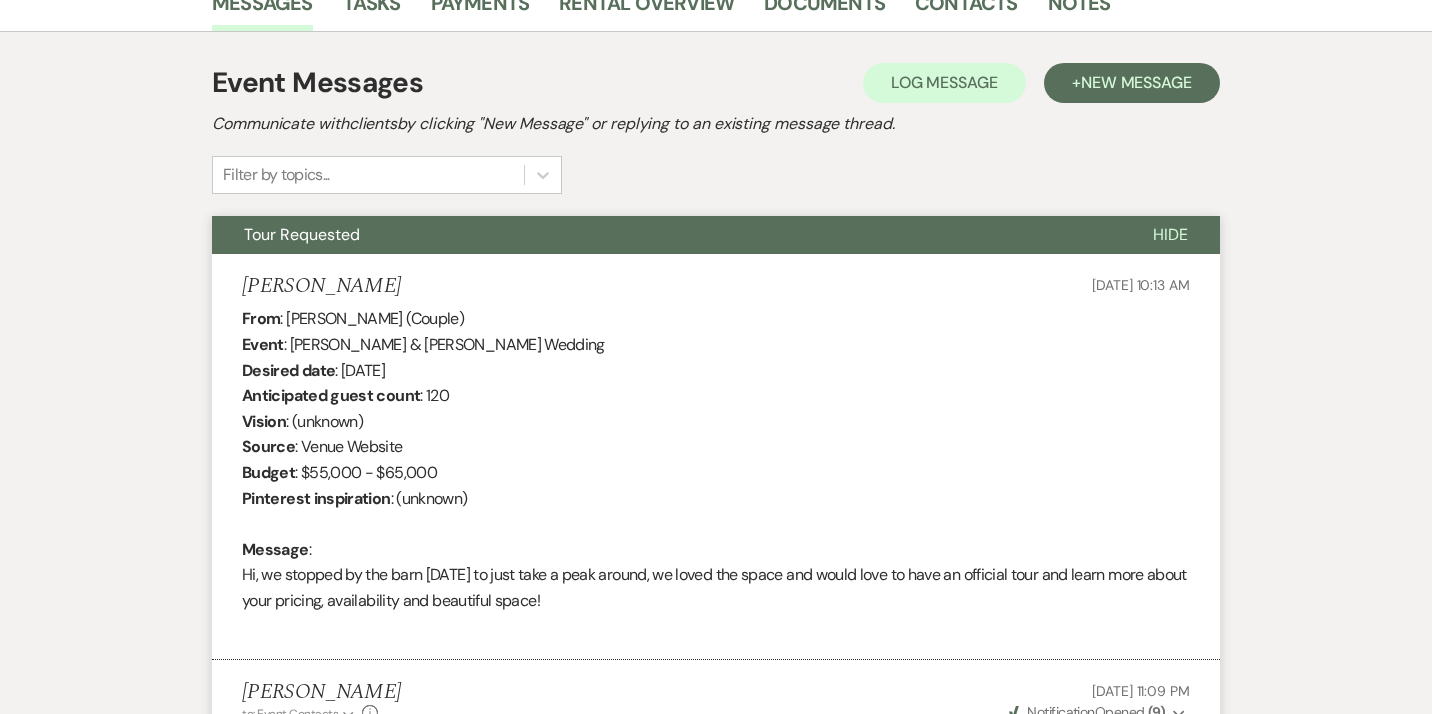 select on "2" 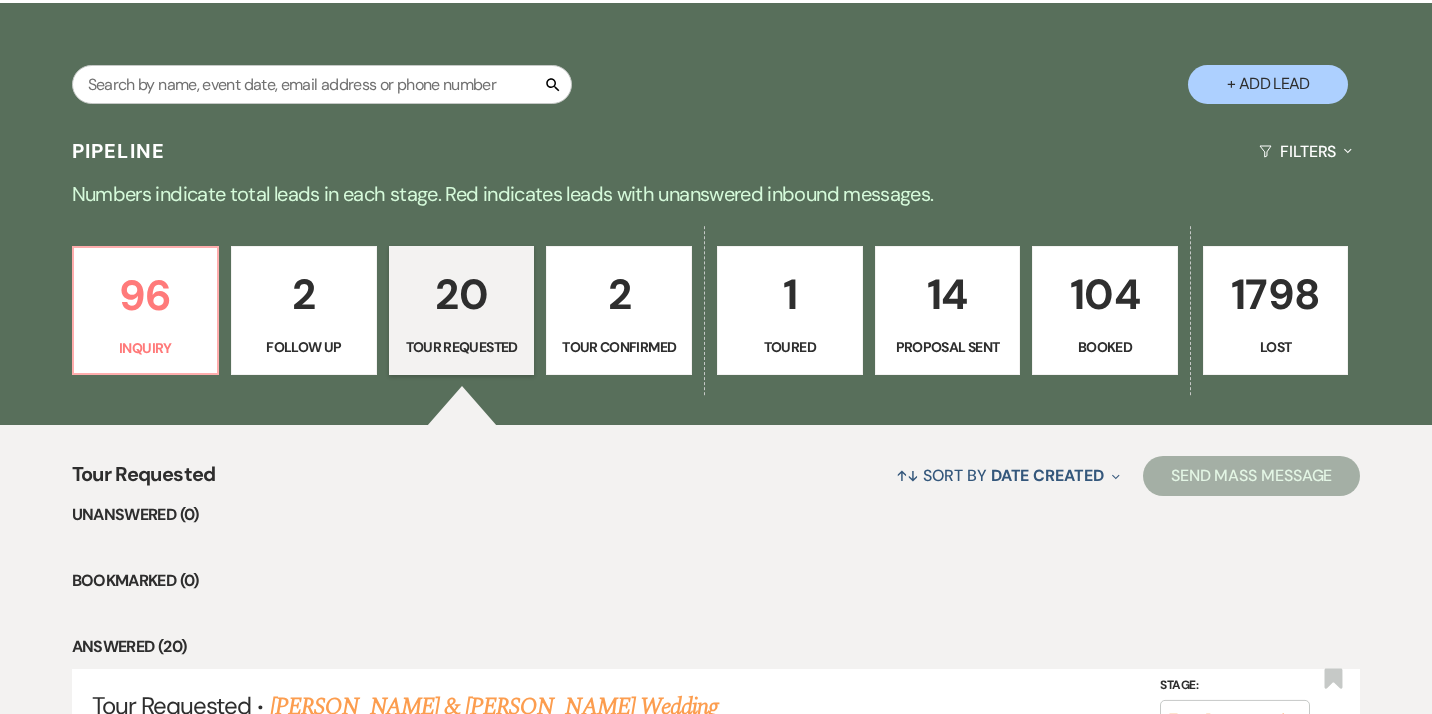 scroll, scrollTop: 324, scrollLeft: 0, axis: vertical 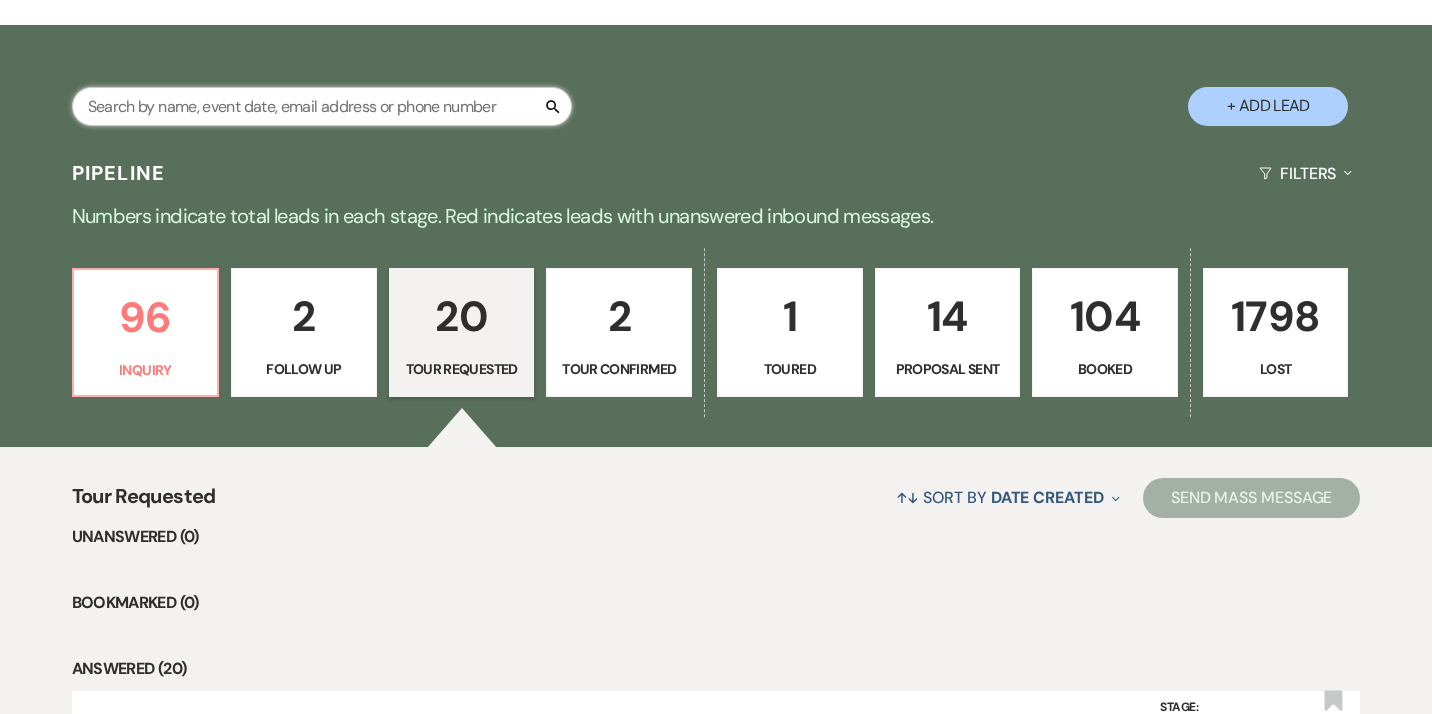 click at bounding box center [322, 106] 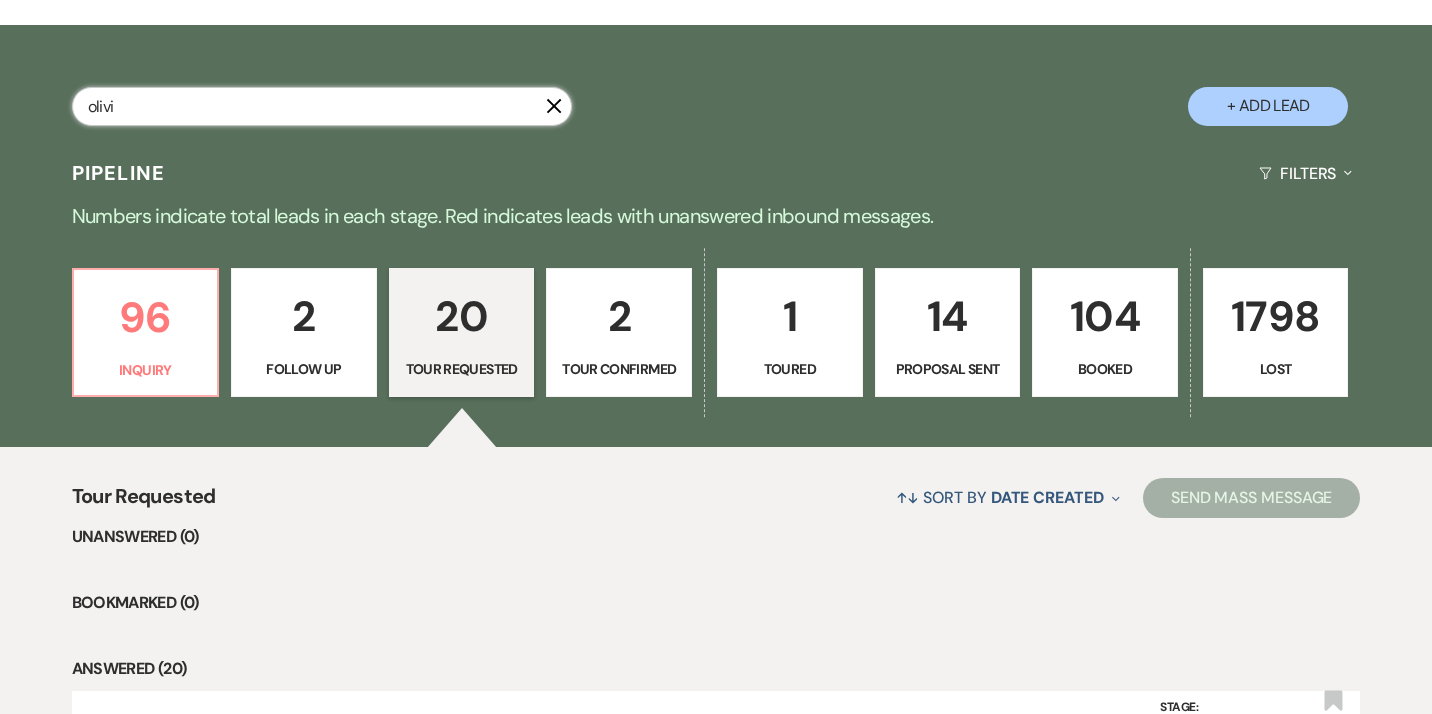 type on "[PERSON_NAME]" 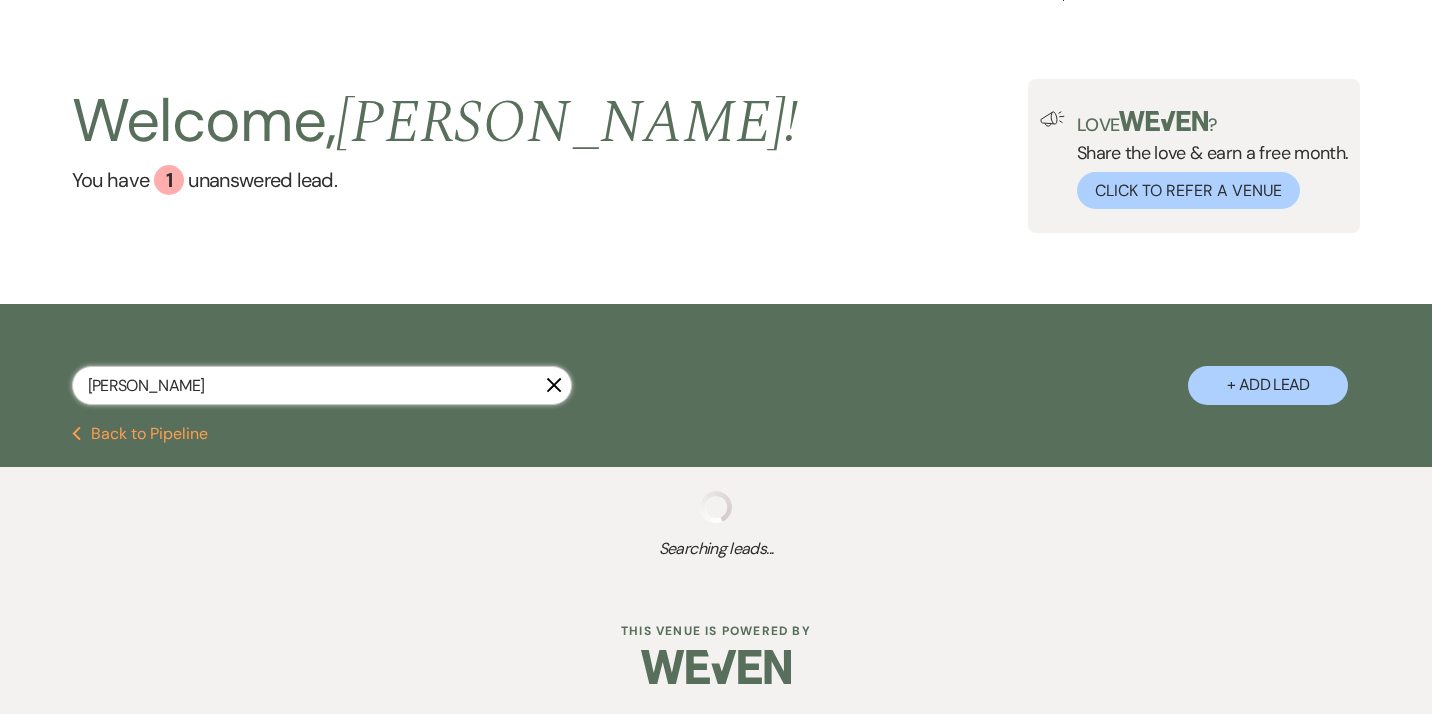 scroll, scrollTop: 45, scrollLeft: 0, axis: vertical 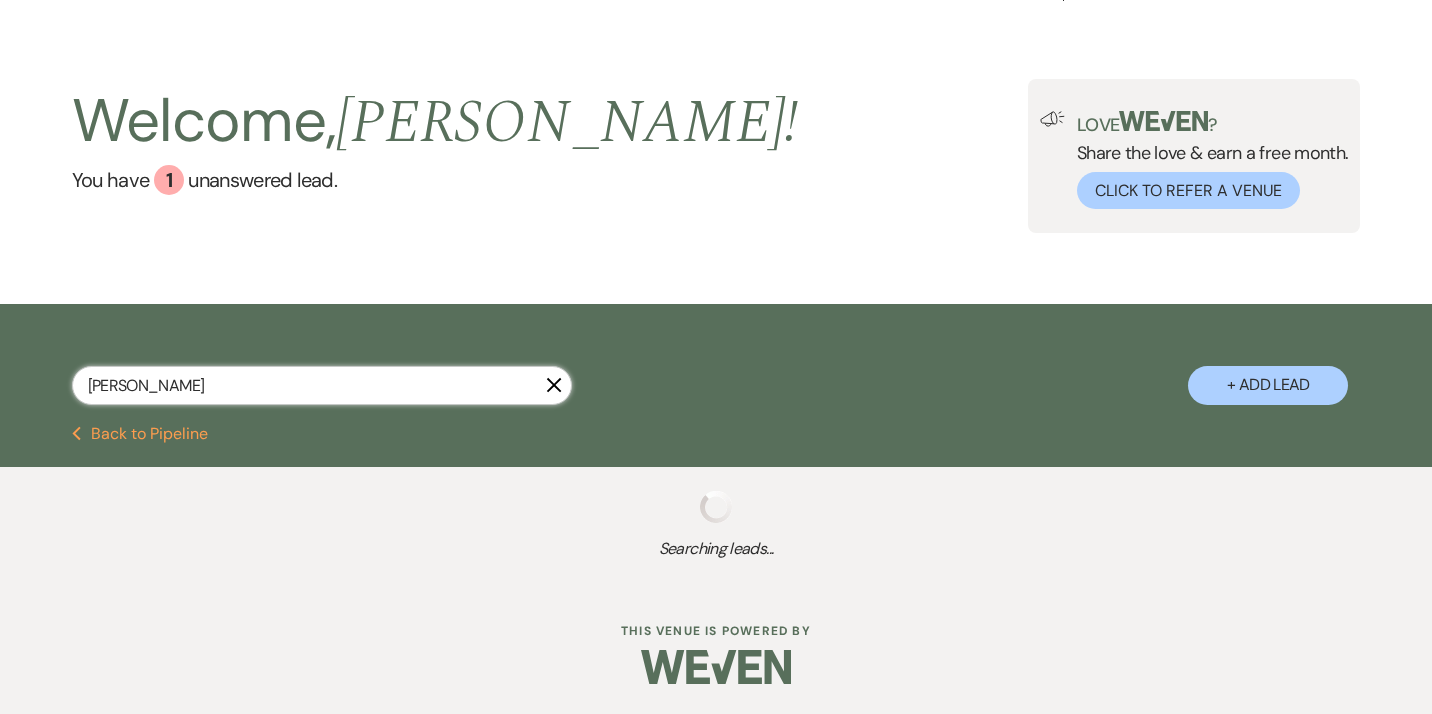 select on "4" 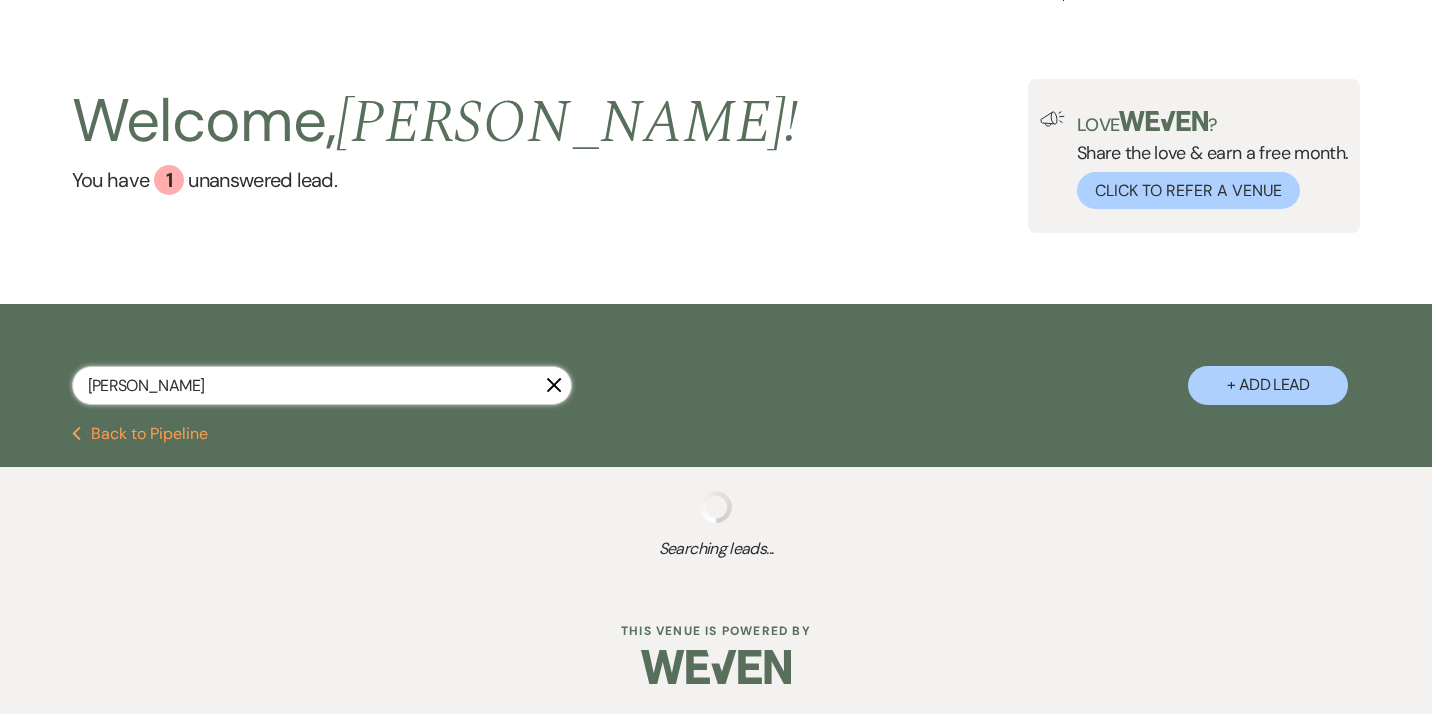 select on "8" 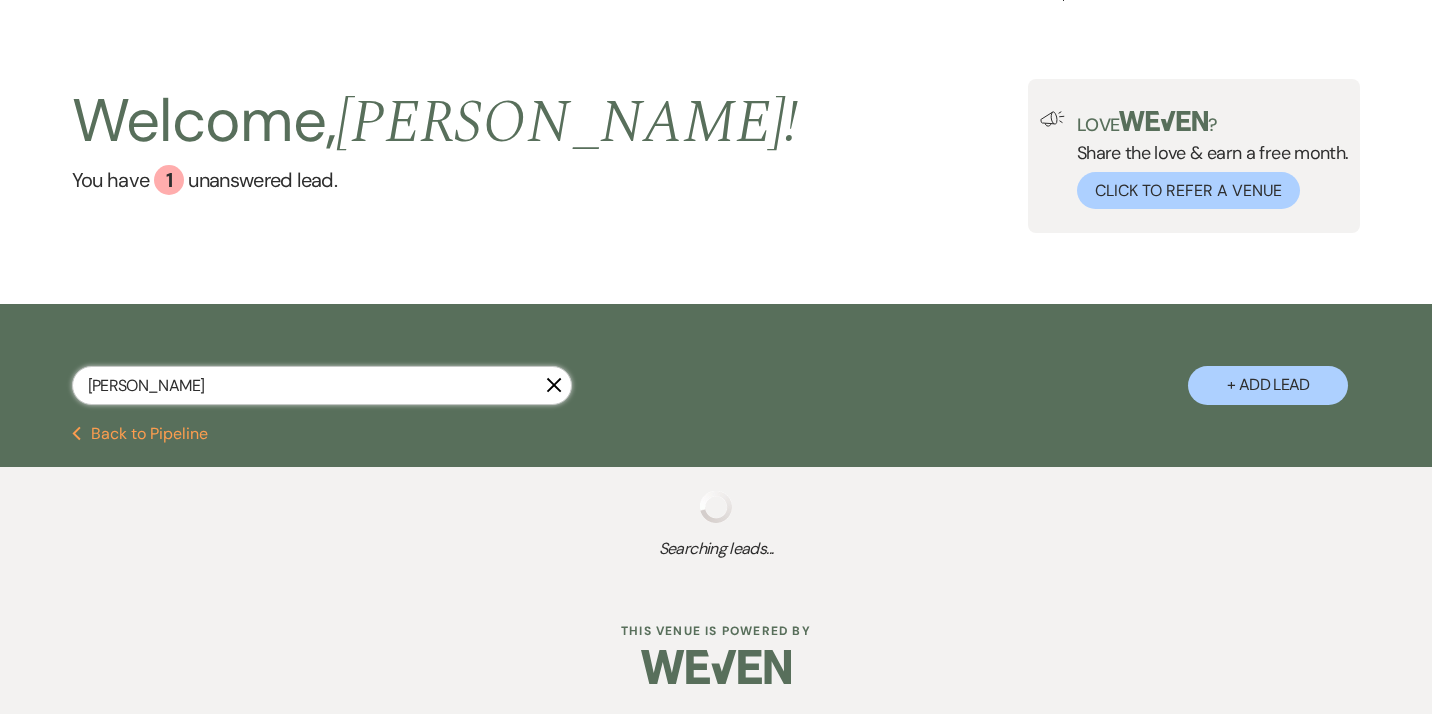select on "6" 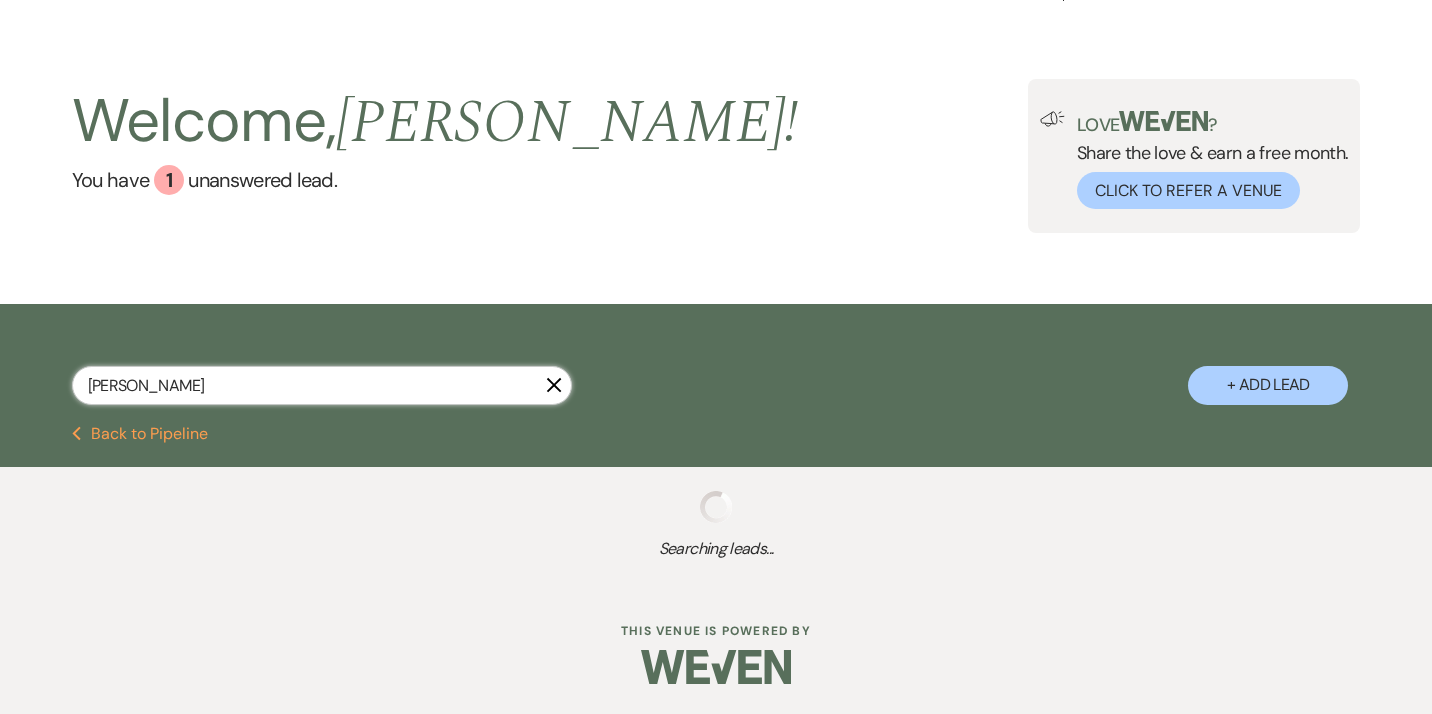 select on "8" 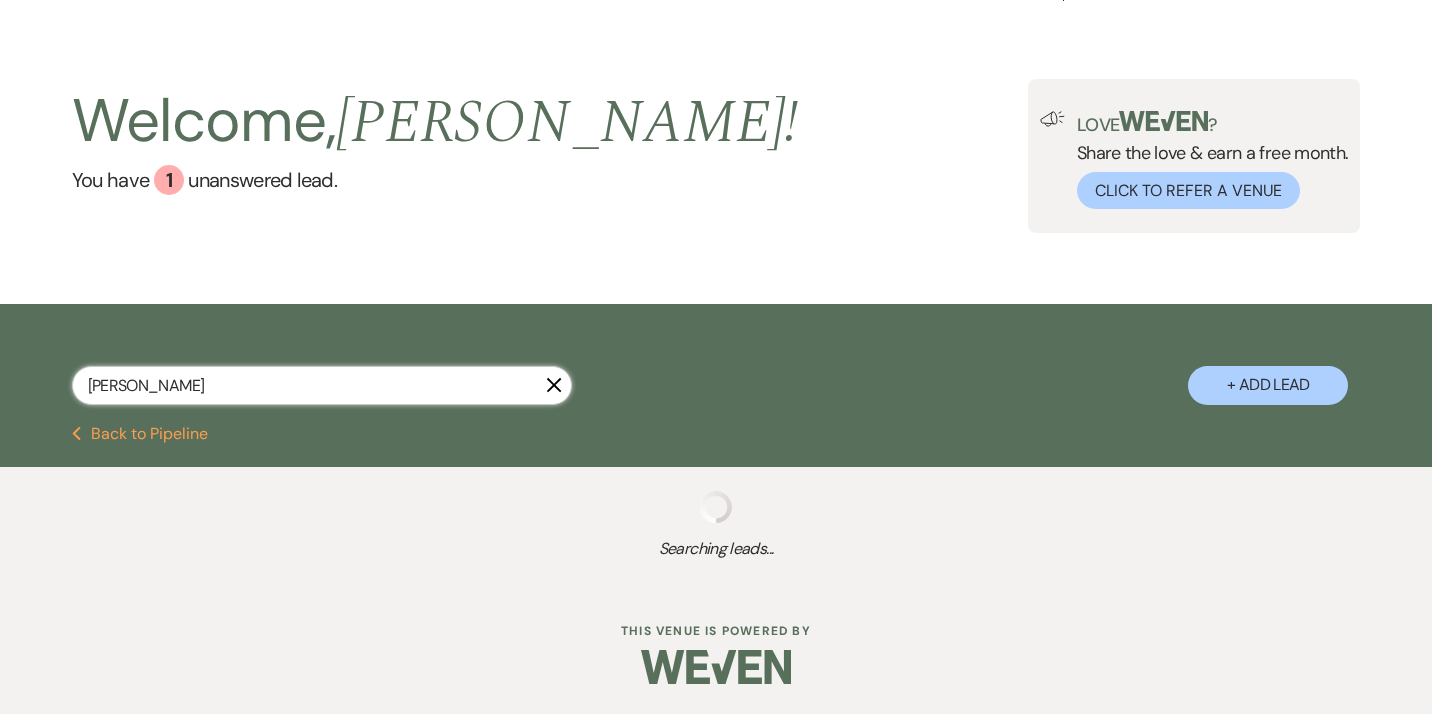 select on "5" 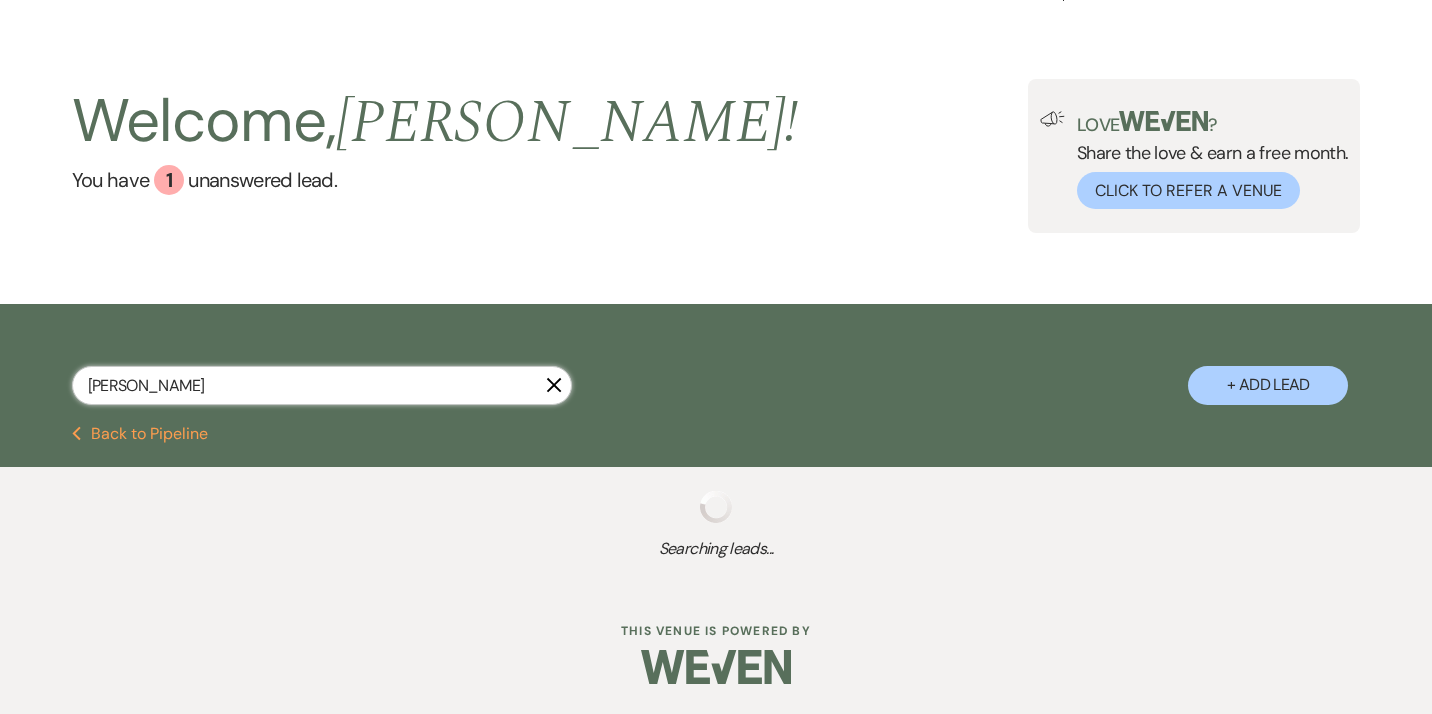 select on "8" 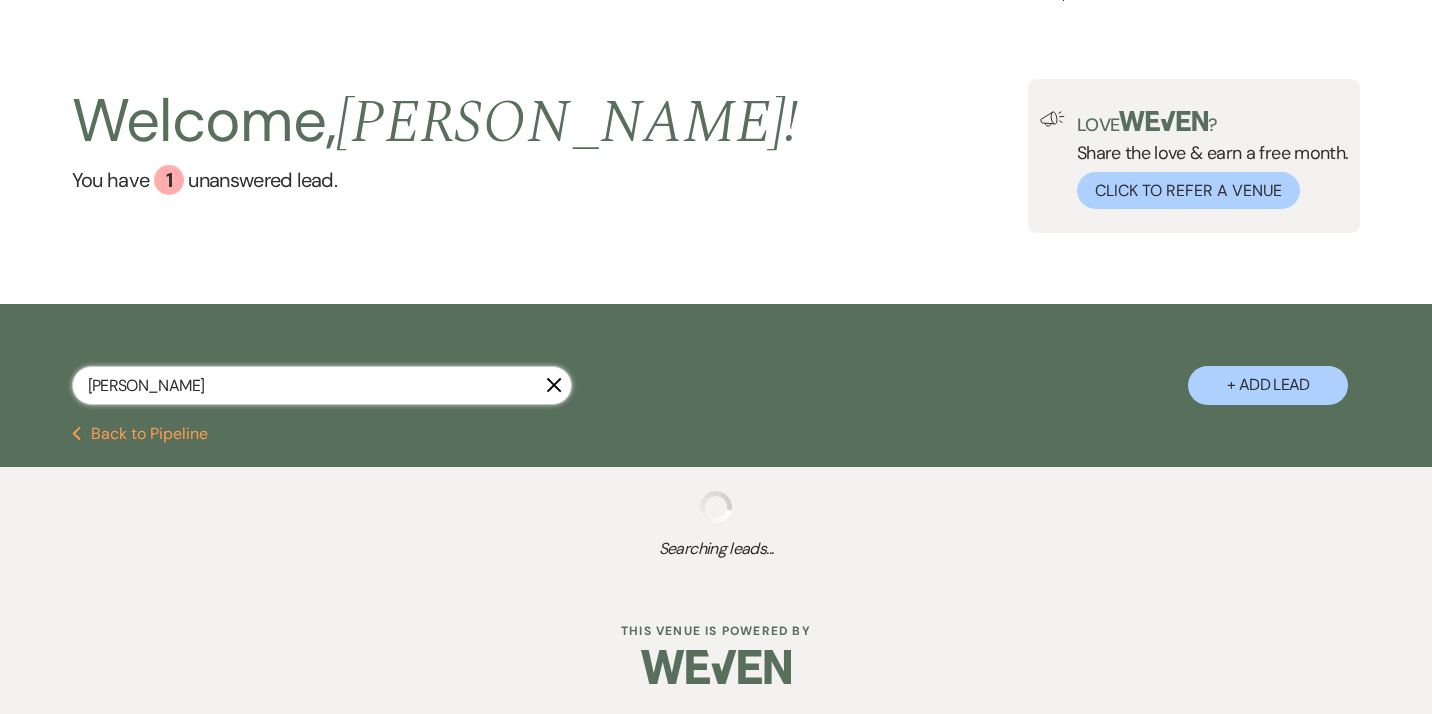 select on "10" 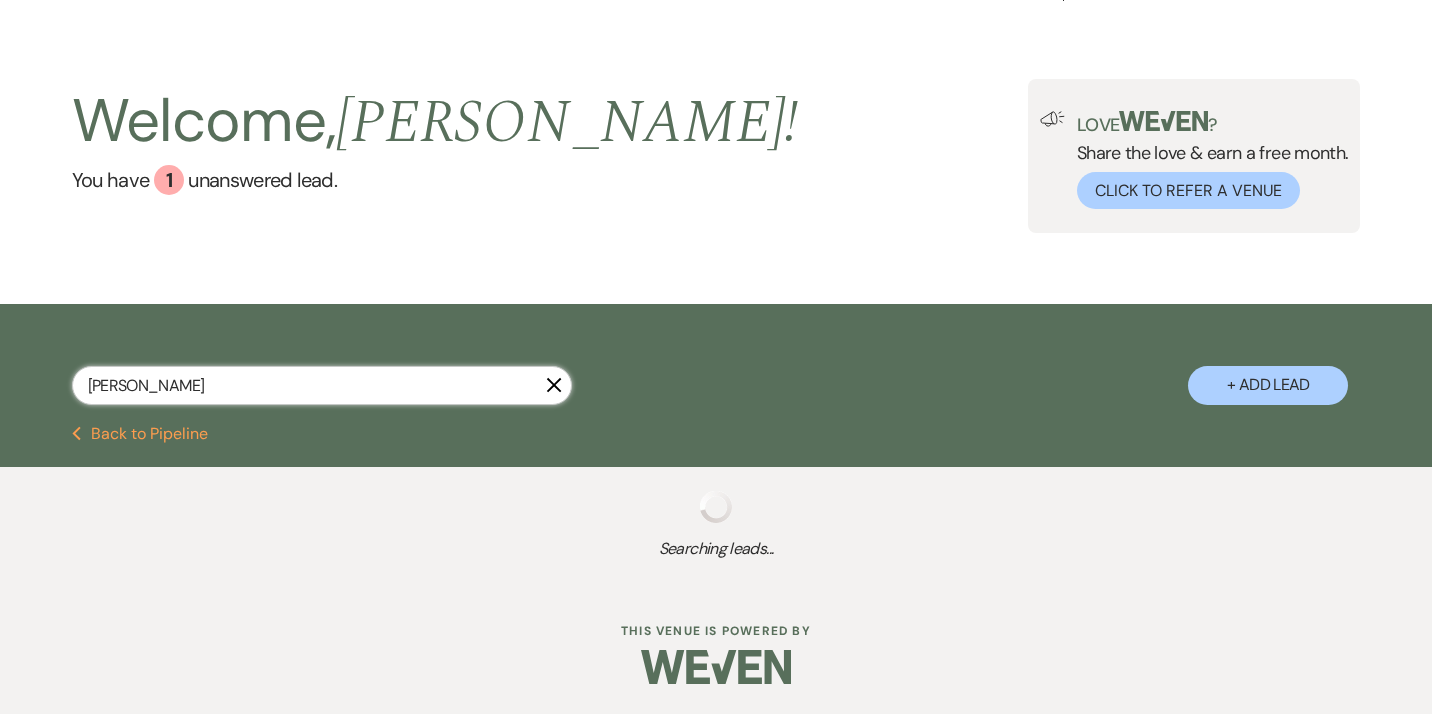 select on "8" 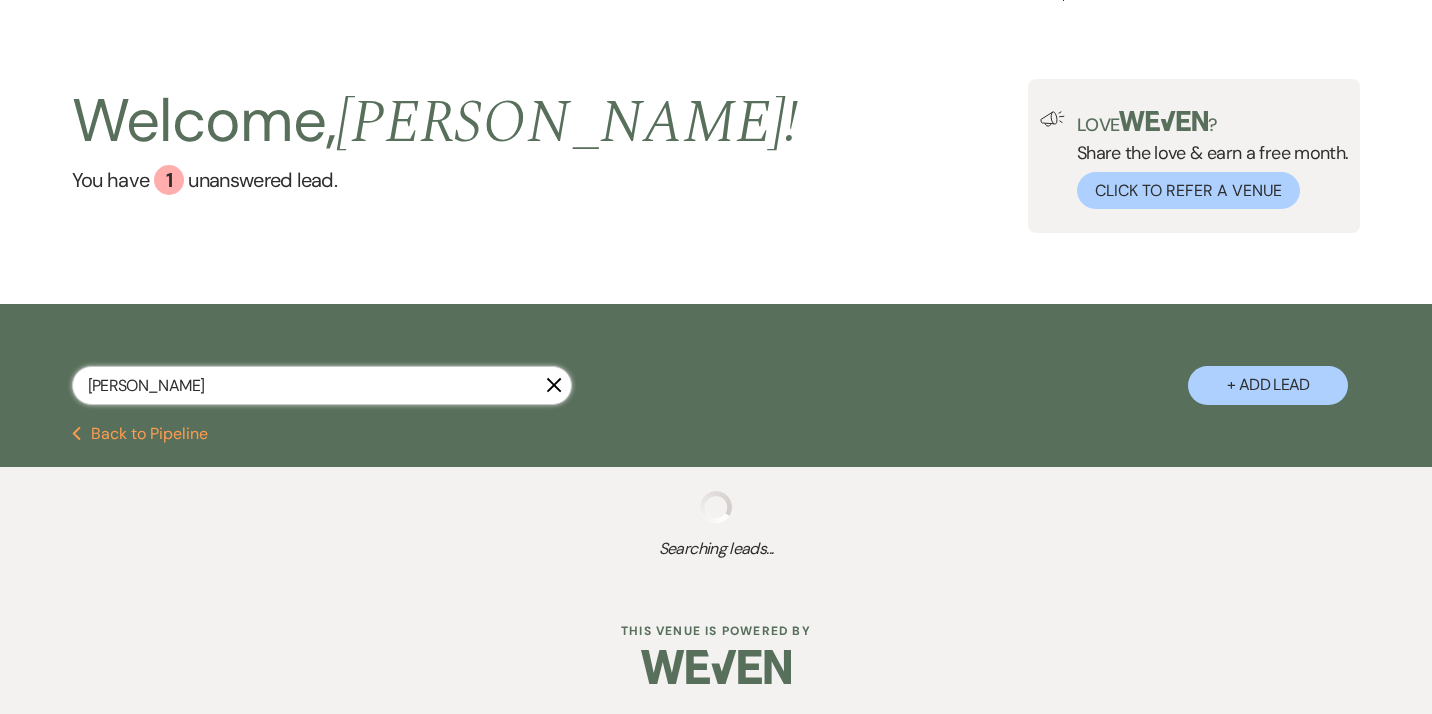 select on "5" 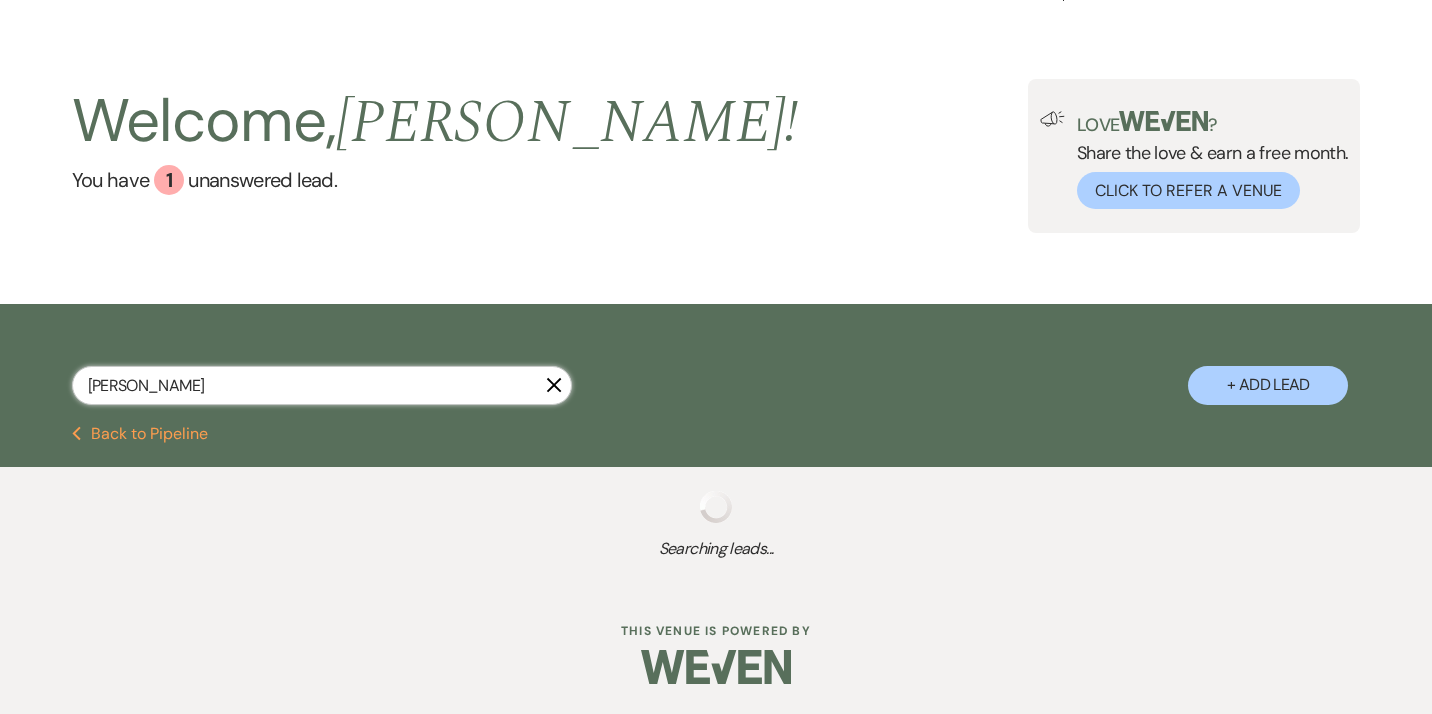 select on "8" 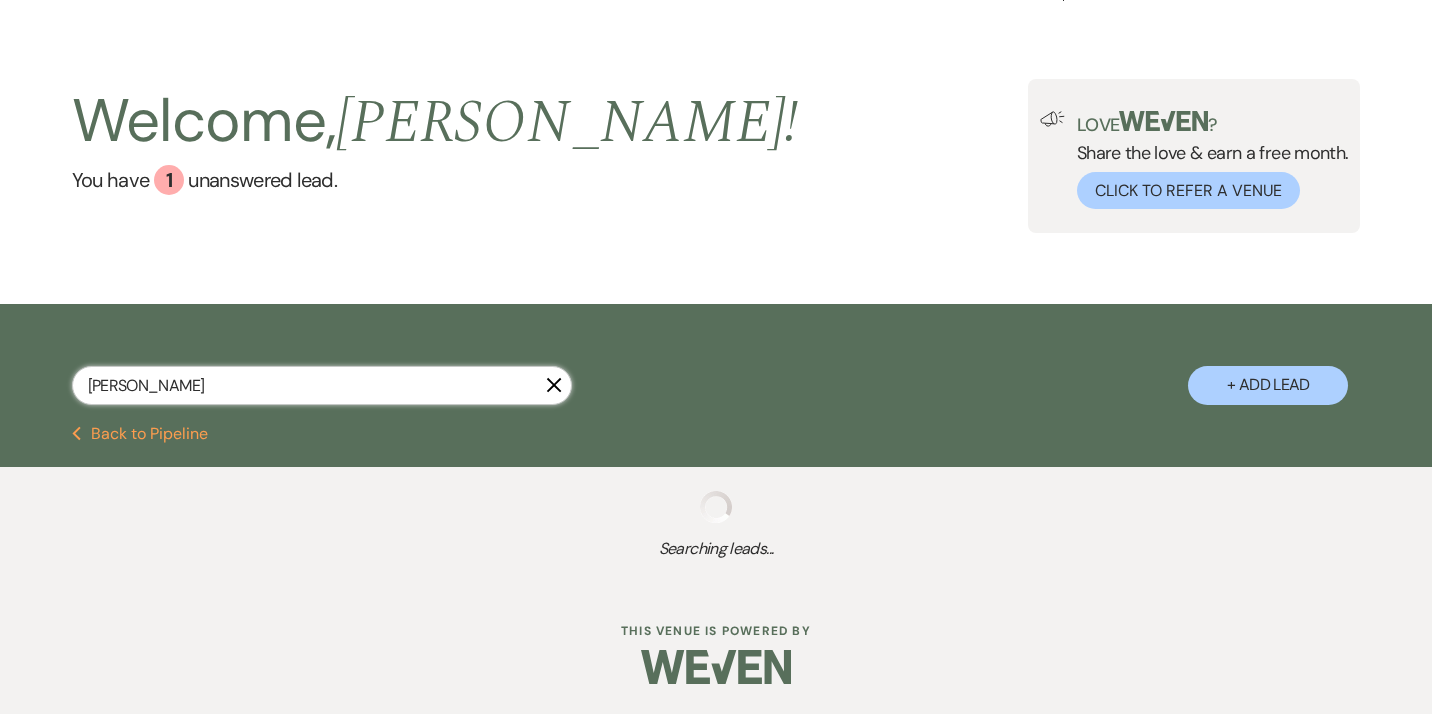 select on "8" 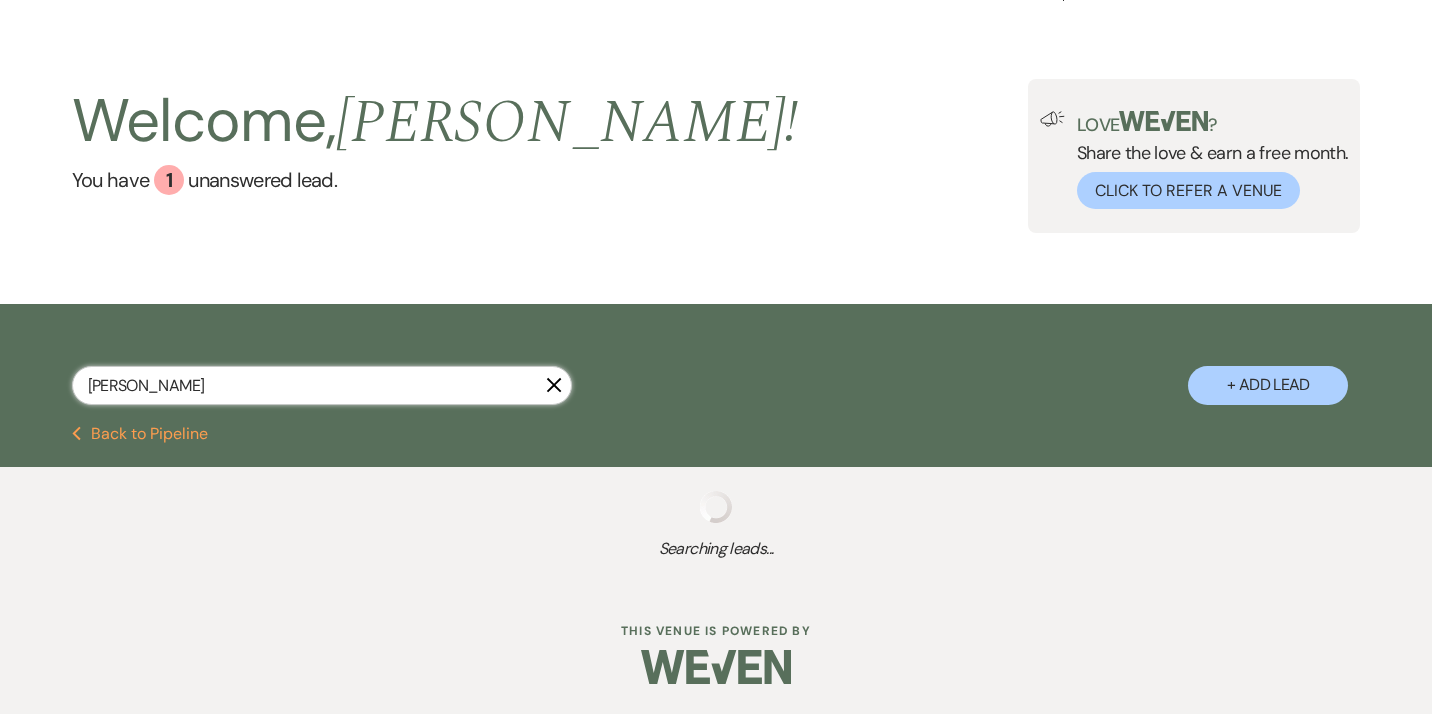 select on "8" 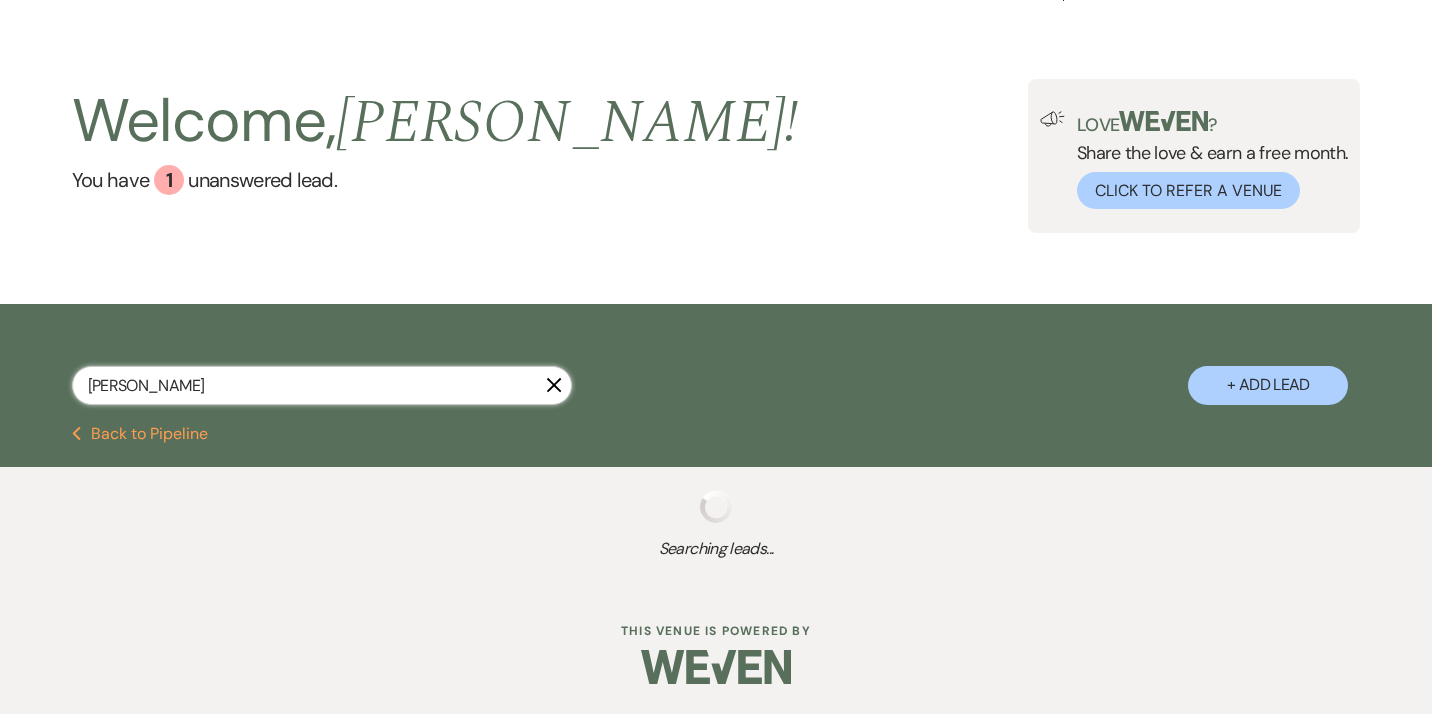 select on "7" 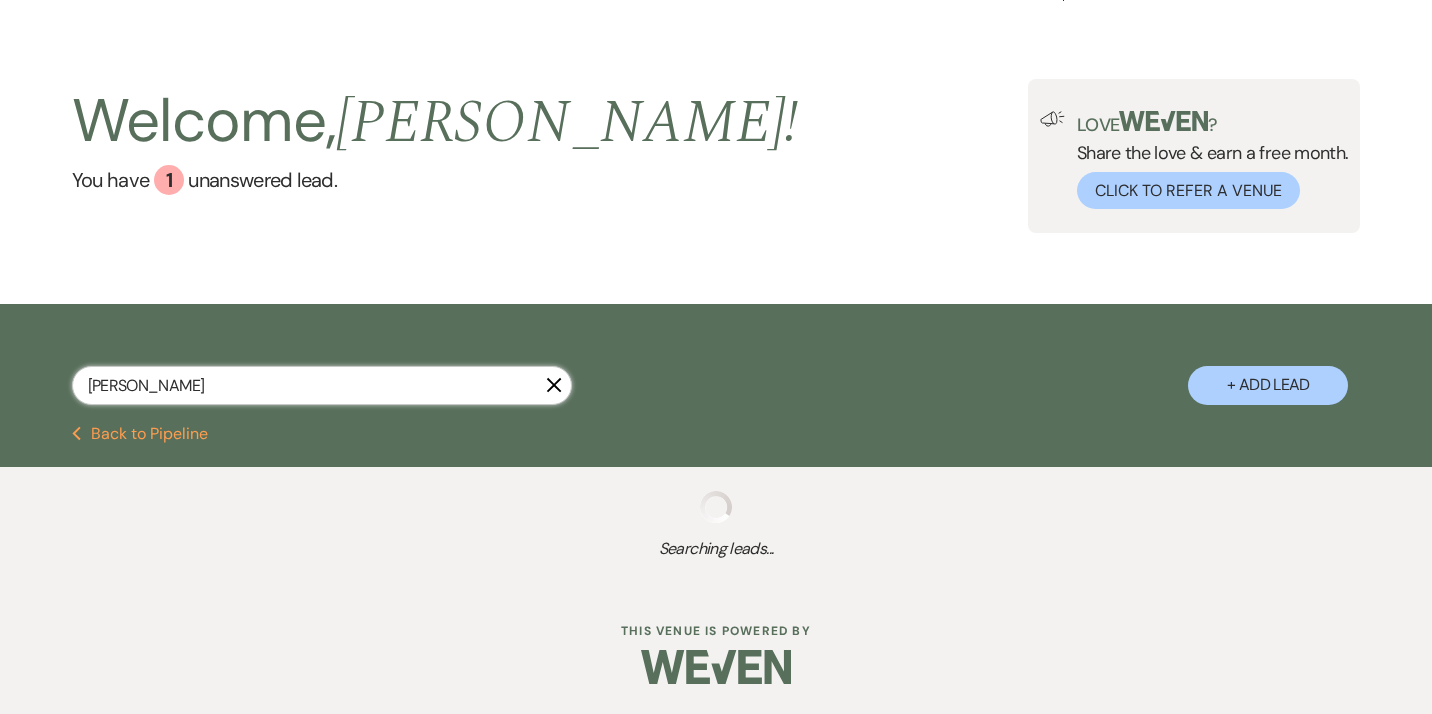 select on "8" 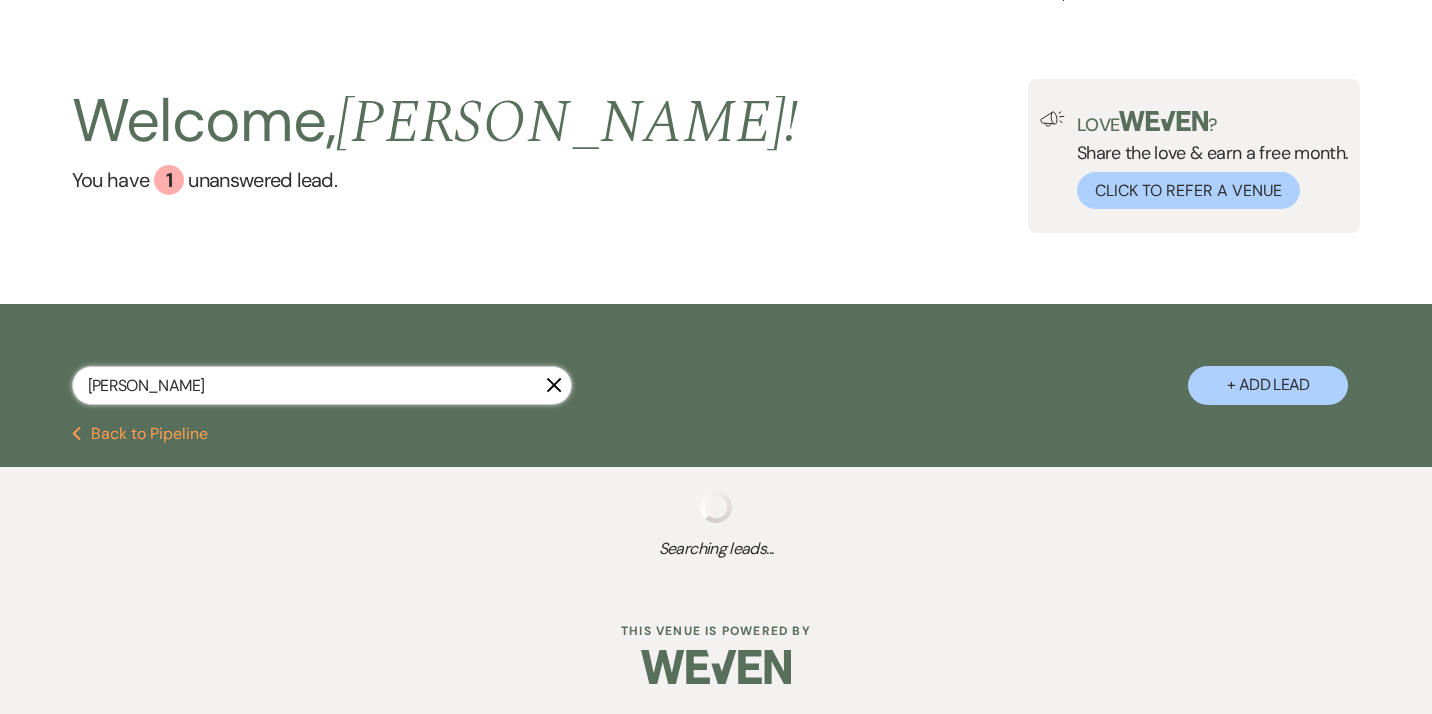select on "5" 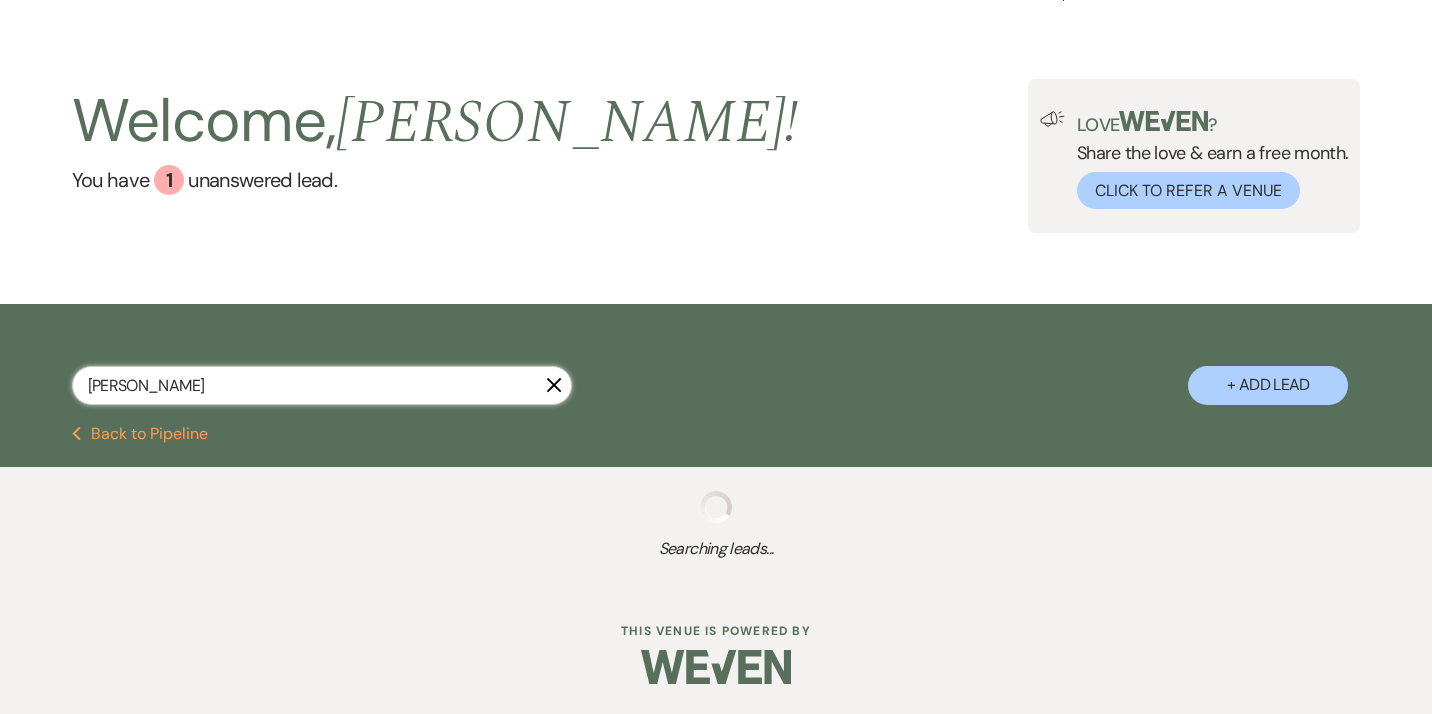 select on "8" 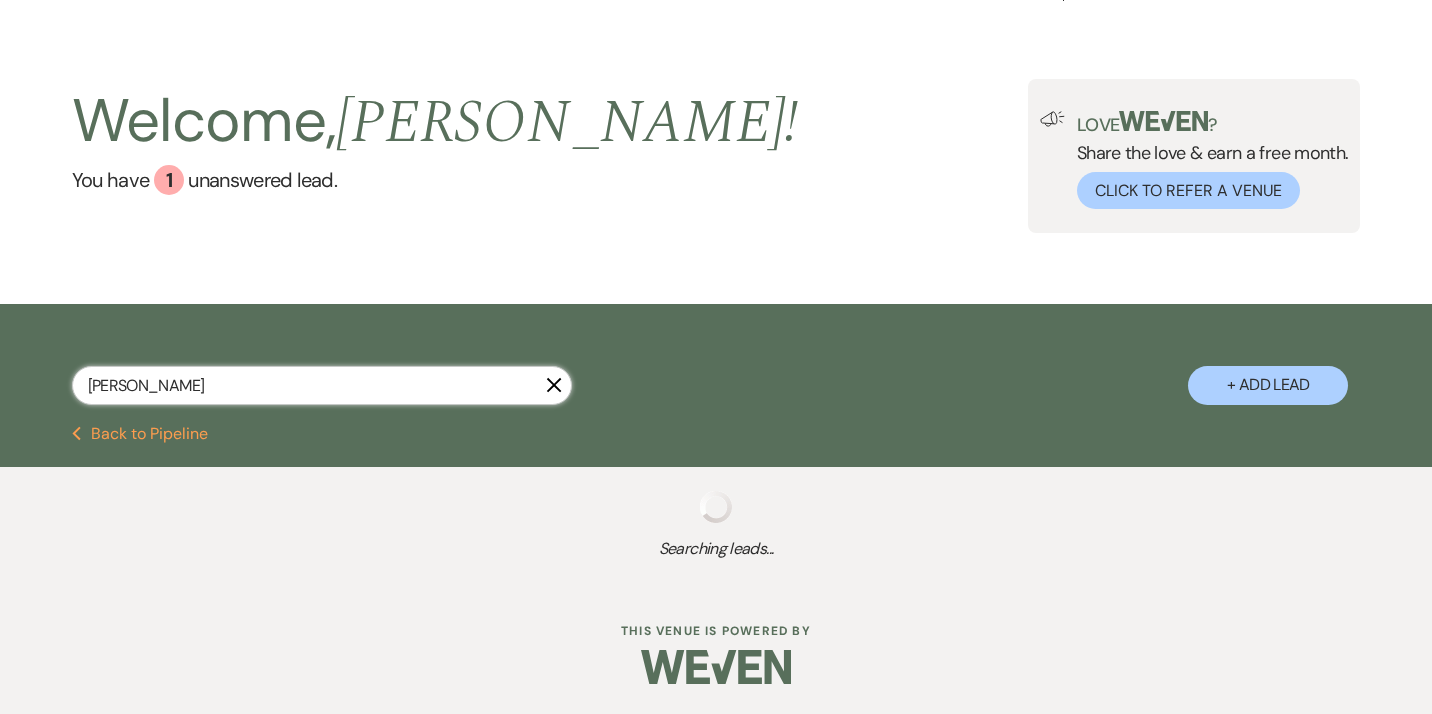 select on "8" 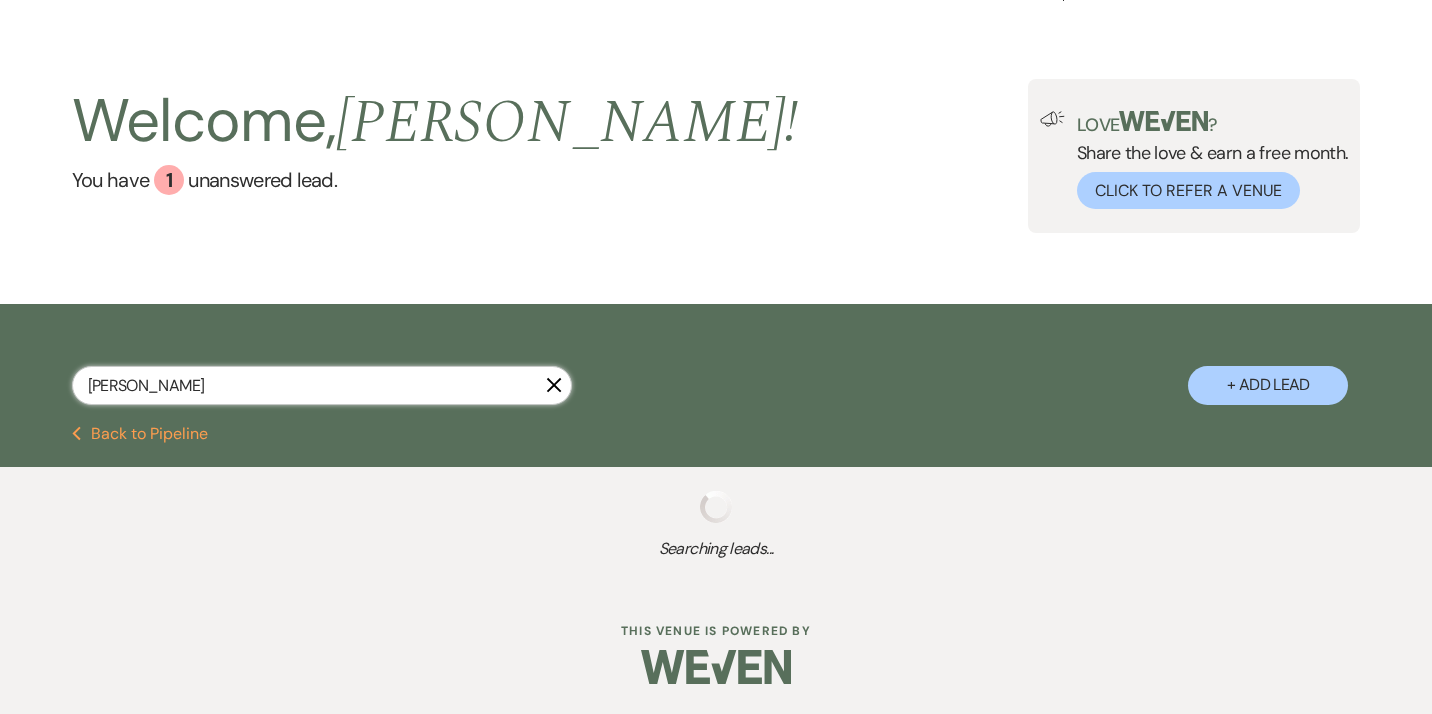 select on "8" 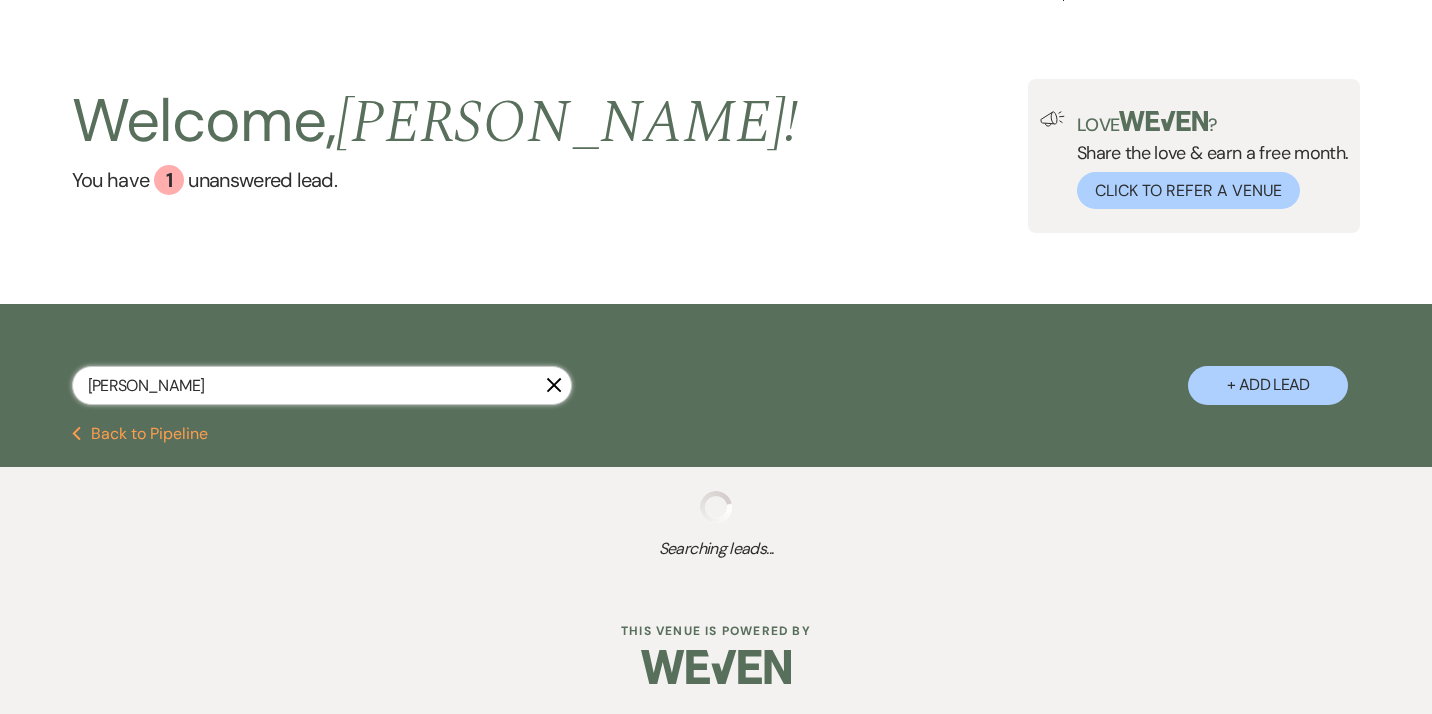 select on "8" 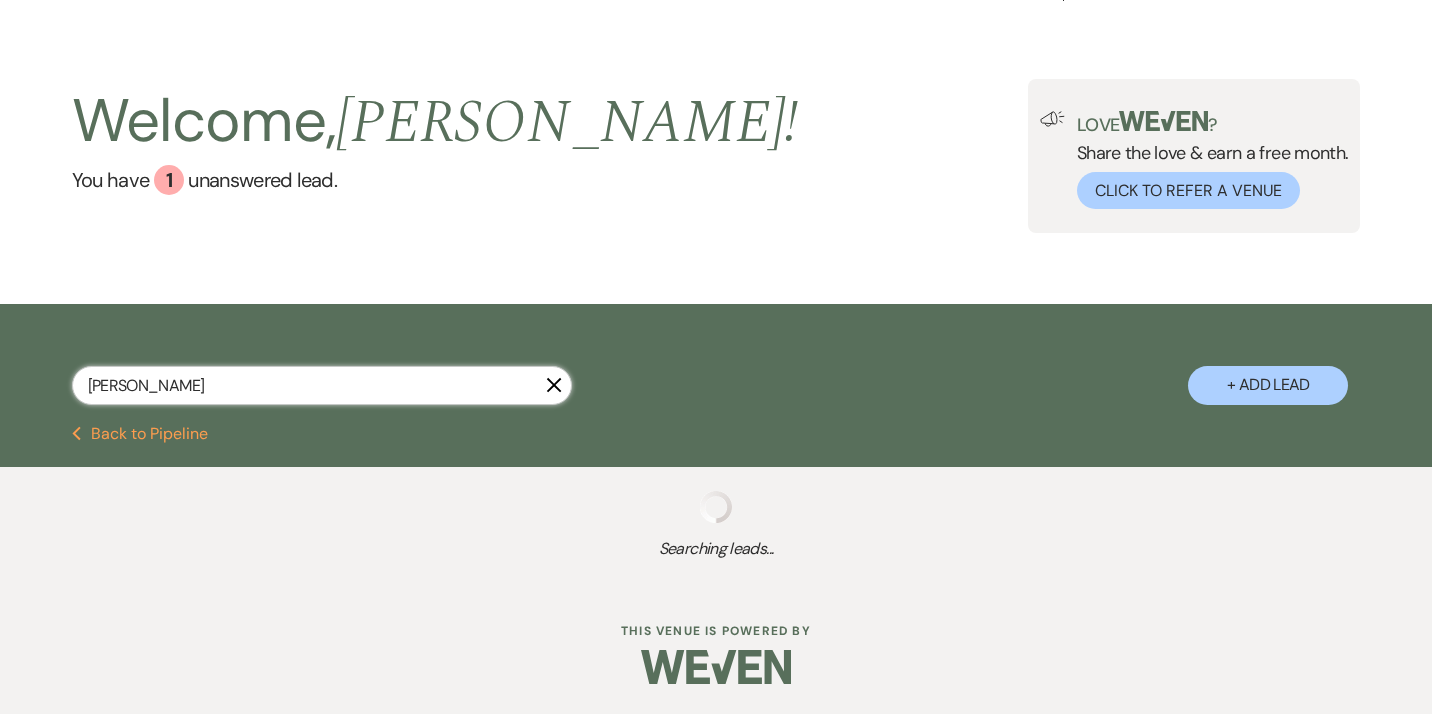 select on "8" 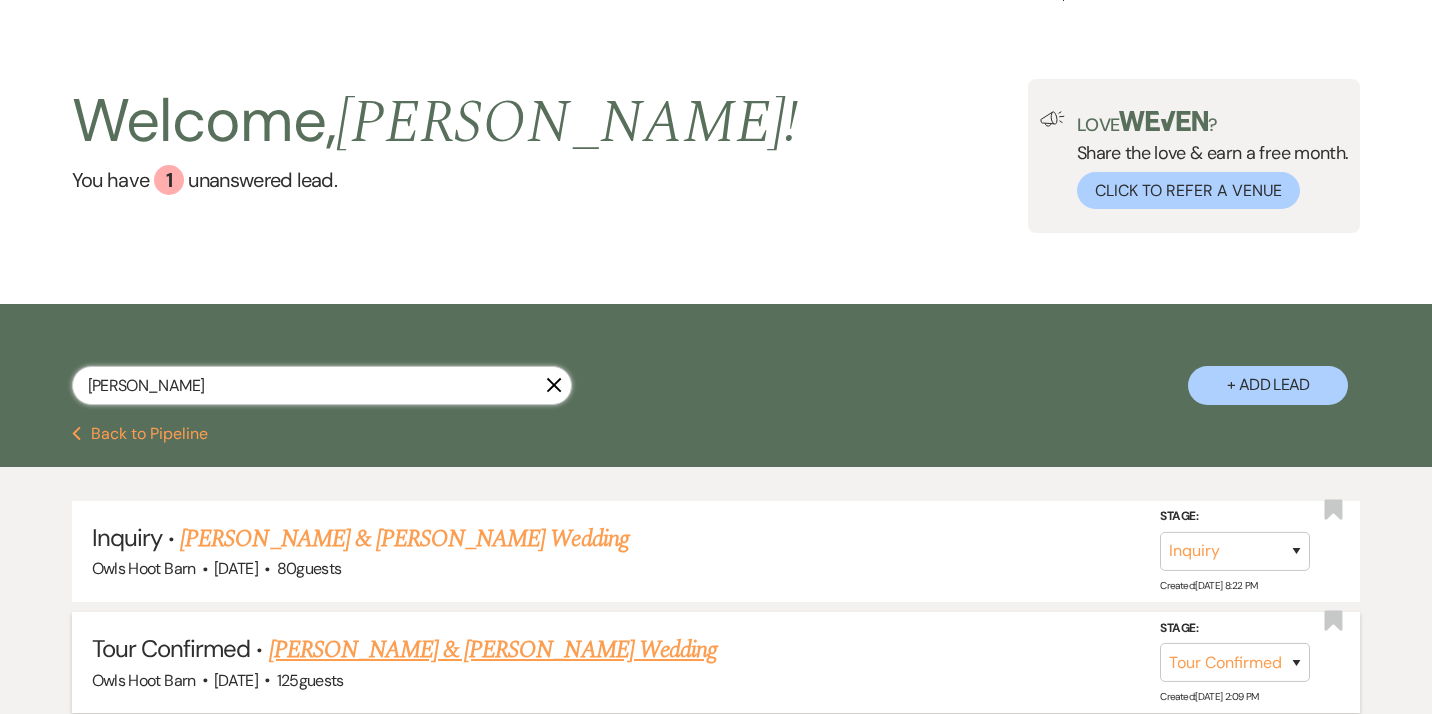 type on "[PERSON_NAME]" 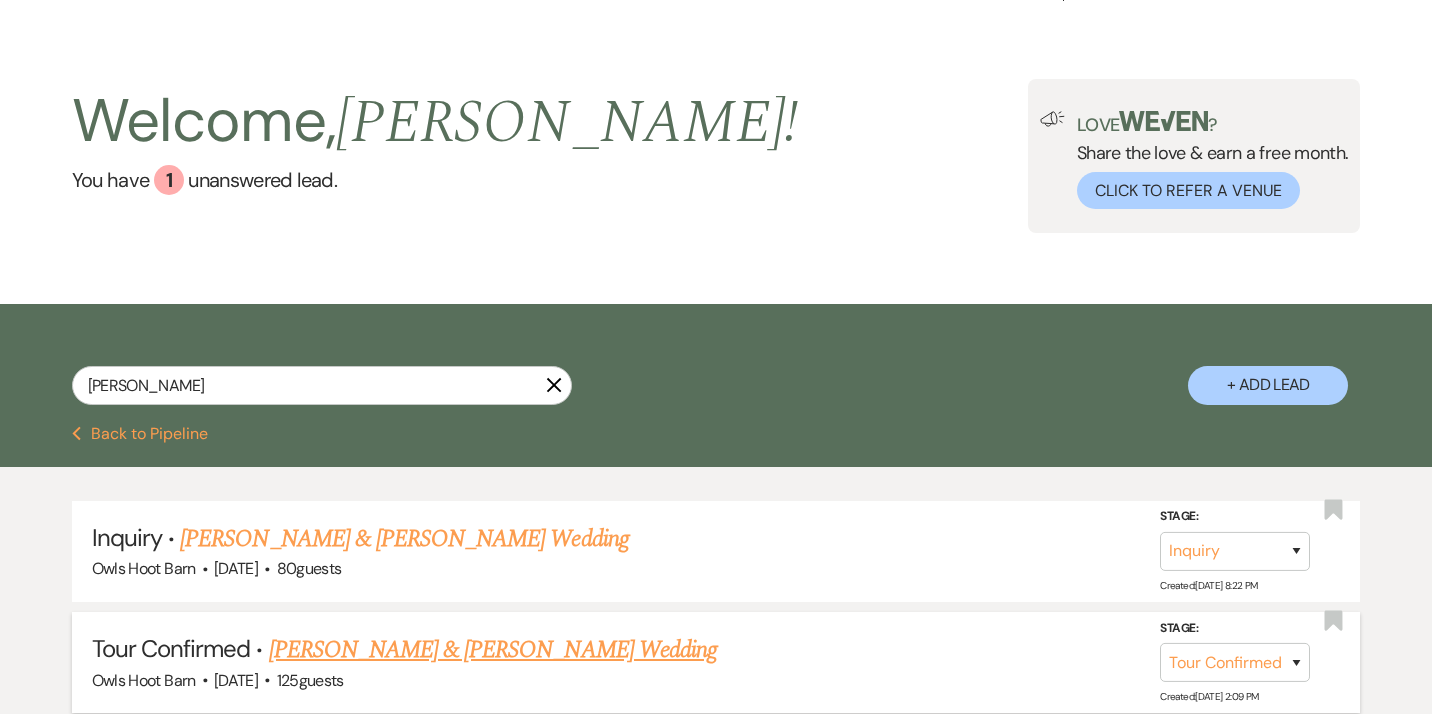 click on "[PERSON_NAME] & [PERSON_NAME] Wedding" at bounding box center (493, 650) 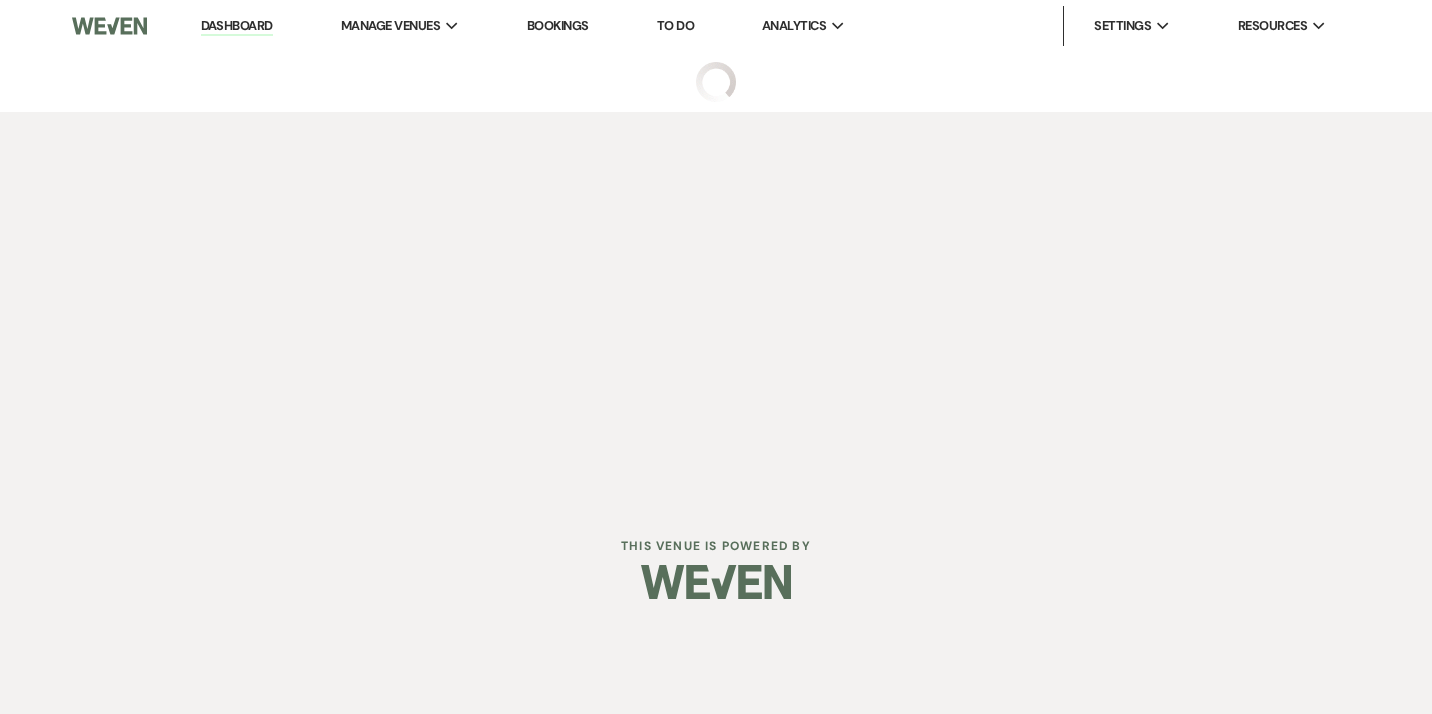 scroll, scrollTop: 0, scrollLeft: 0, axis: both 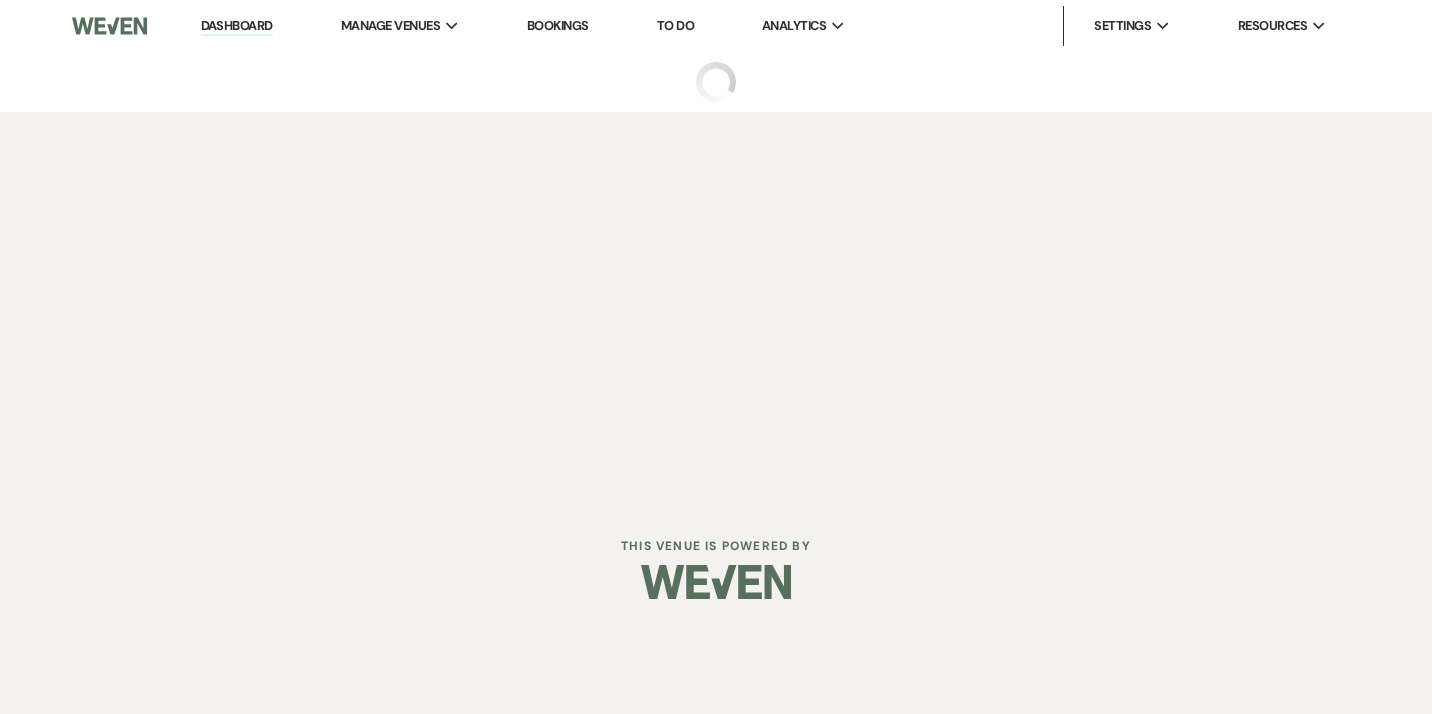 select on "4" 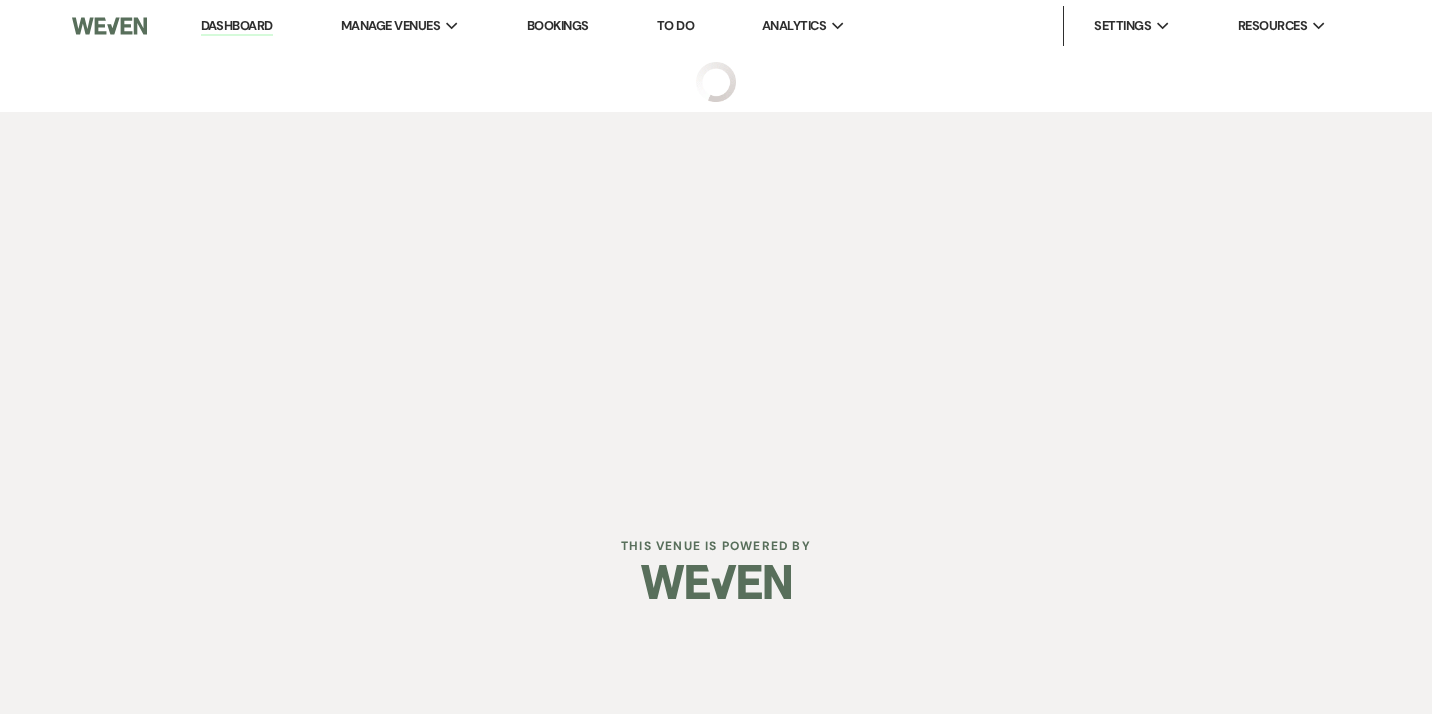 select on "5" 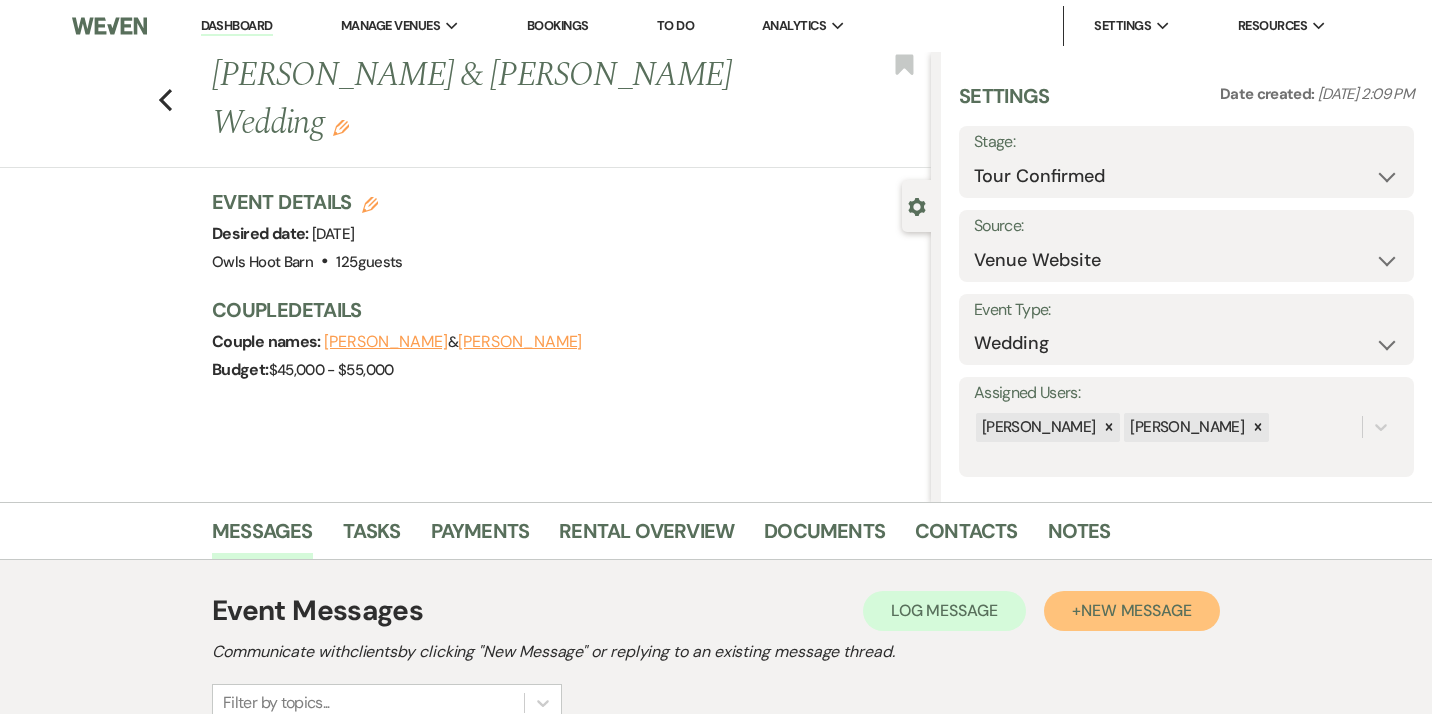click on "New Message" at bounding box center [1136, 610] 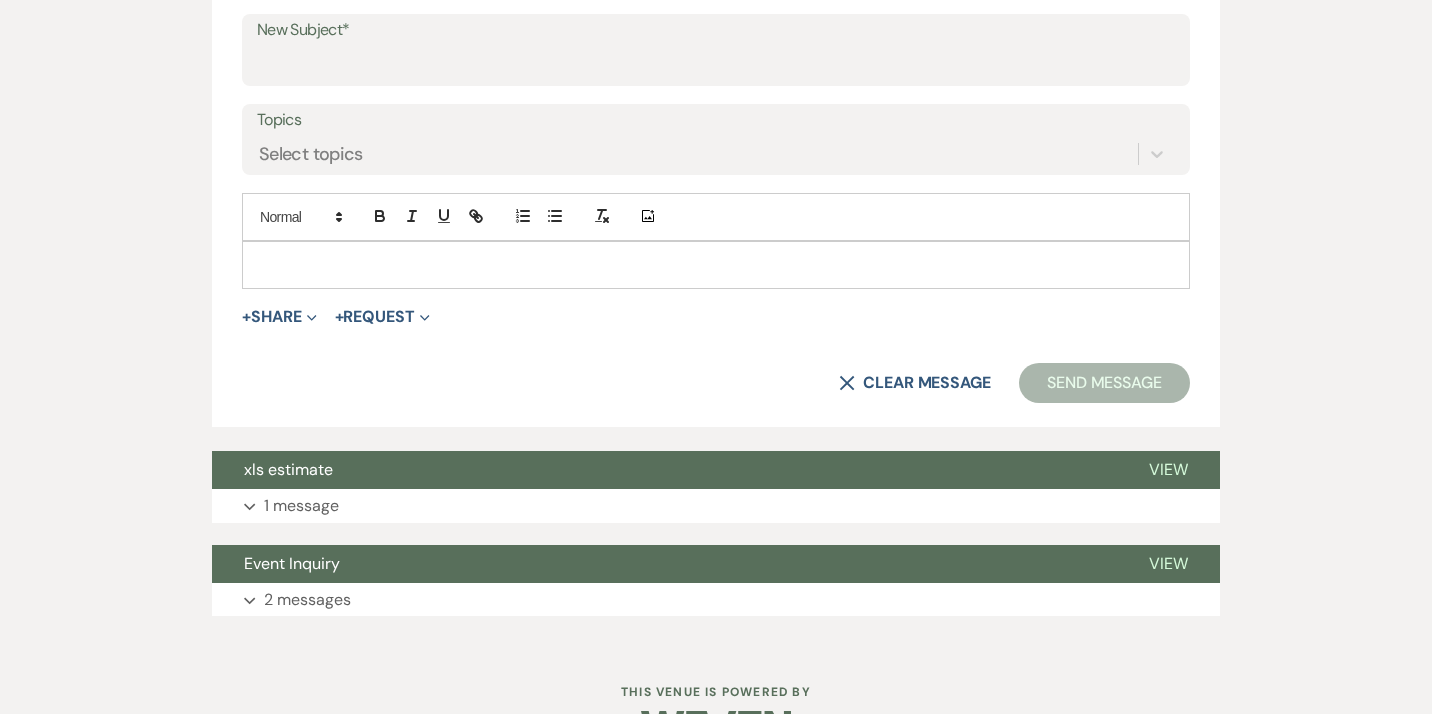 scroll, scrollTop: 1097, scrollLeft: 0, axis: vertical 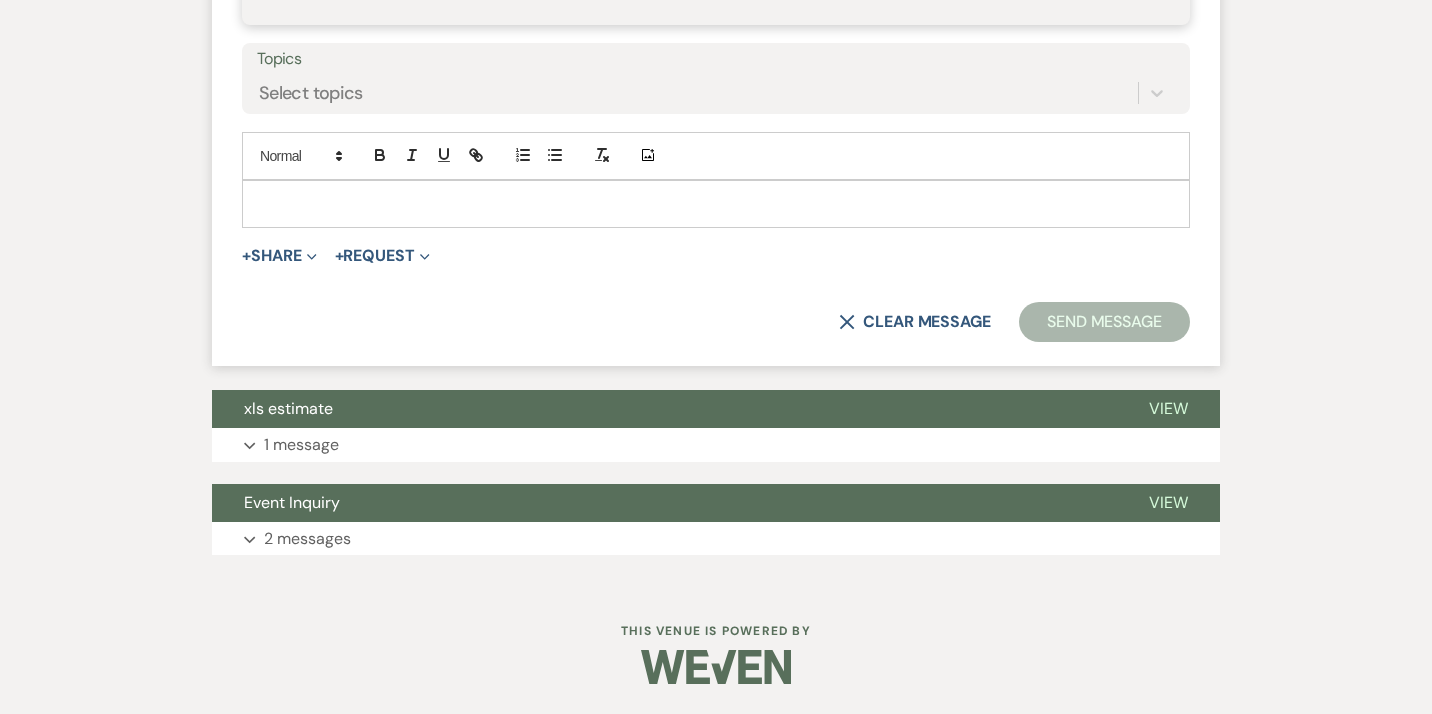 click on "New Subject*" at bounding box center [716, 3] 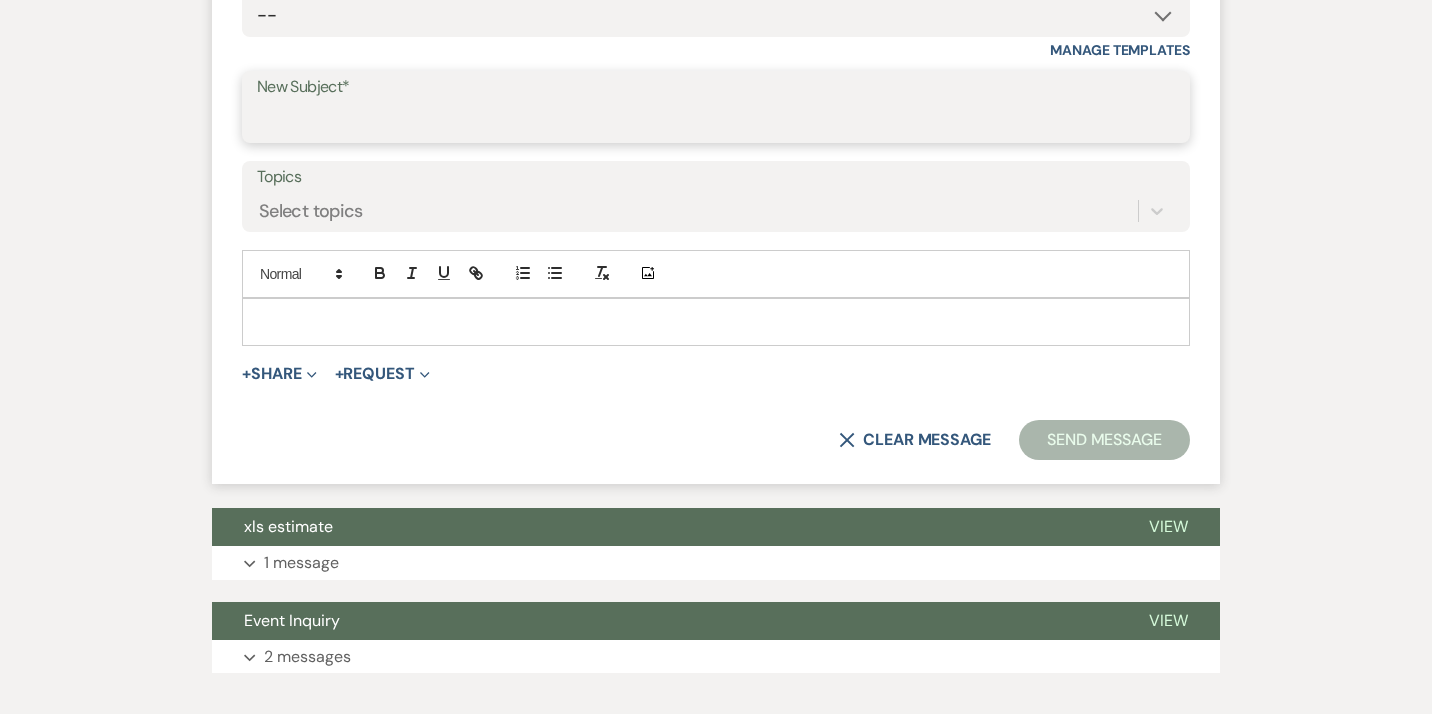 scroll, scrollTop: 941, scrollLeft: 0, axis: vertical 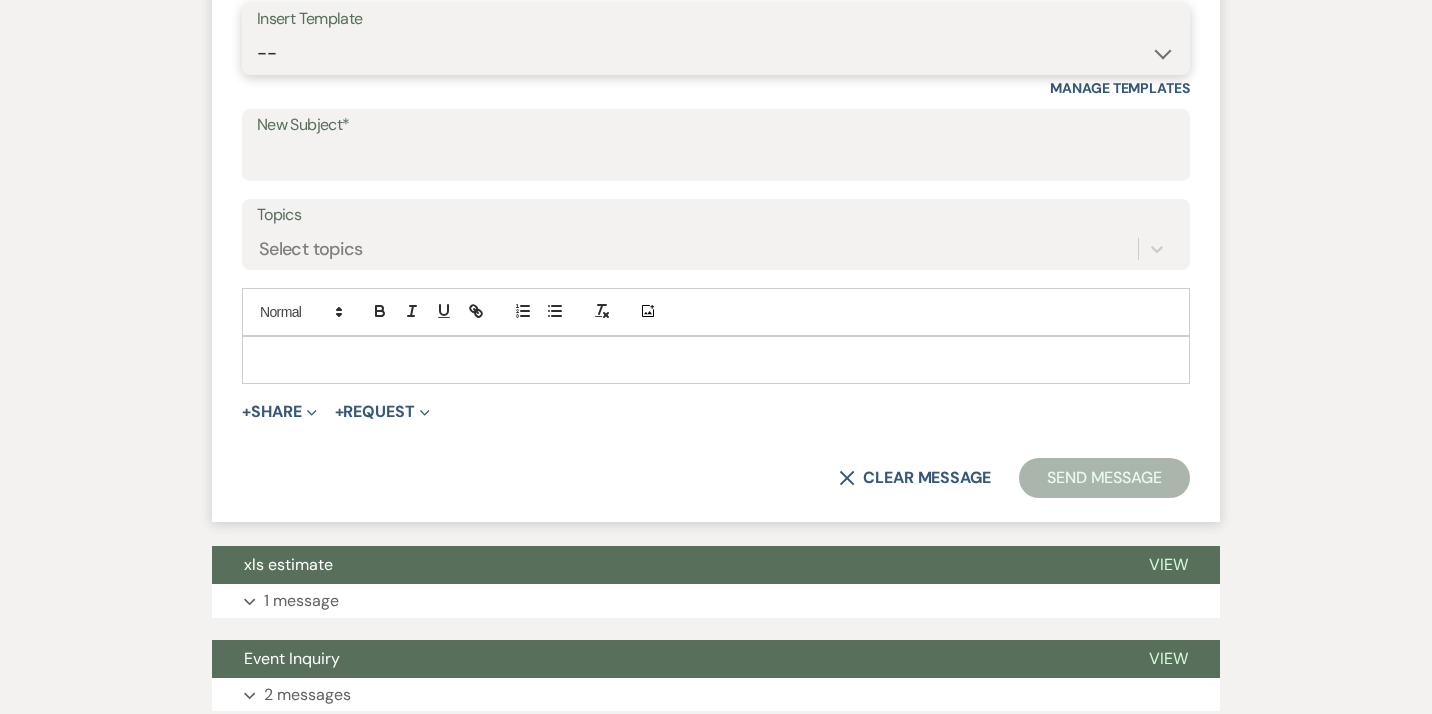 click on "-- Weven Planning Portal Introduction (Booked Events) [MEDICAL_DATA] OHB Bulleted List - Weven Planning Portal Introduction AC & Heating options OHB Contract e-sign  Insurance Policy eWed Itinerary: suggested  30 days out payment & list  Planning & Consulting Services Welcome to the OHB Family! Run of Show OHB recommended  Floor plans  Itineraries  2024 contract review Tipping Guidance 2023 Services & Accessory Rentals xls  WEBO XLS Accessory Rentals & Services NP Final Stretch!  Hello from Owls Hoot Barn Planner final stretch 10% HOLD  2024 Planning 2024 Planning/Consulting  Stay review photos Close loop post tour Overall budget view Wedding Hello Portal Welcome Weven 2025 2024 accommodations  2025 options  Links info  First Student Shuttle Template Welcome 2025 Tips Links & questions  Call Loop Brief links questions  Invoice Links Local recommendations to put in website  Suggested flow /run of show 3:30  Special Event Insurance  Petite  Couples air bnb stays  ESign to review  Local recommendations 2024 3D’s PT" at bounding box center (716, 53) 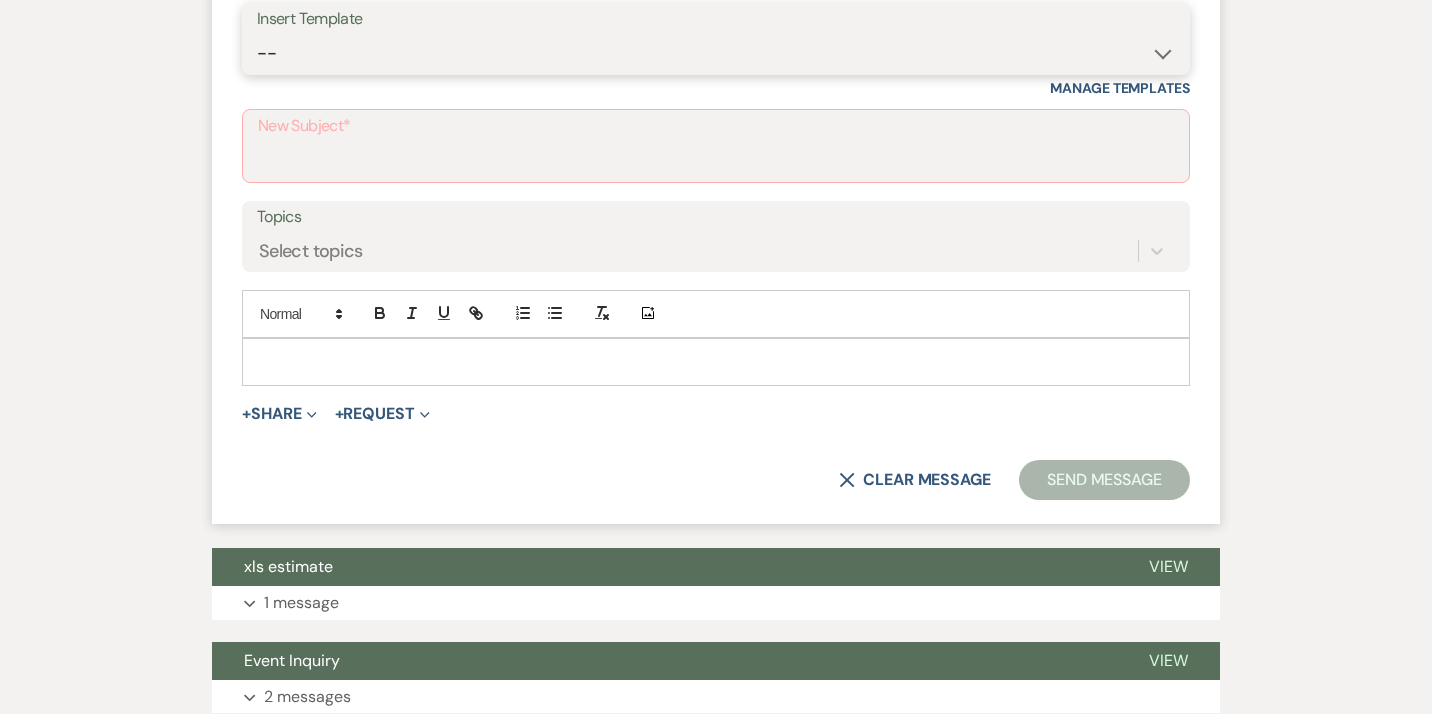 select on "6037" 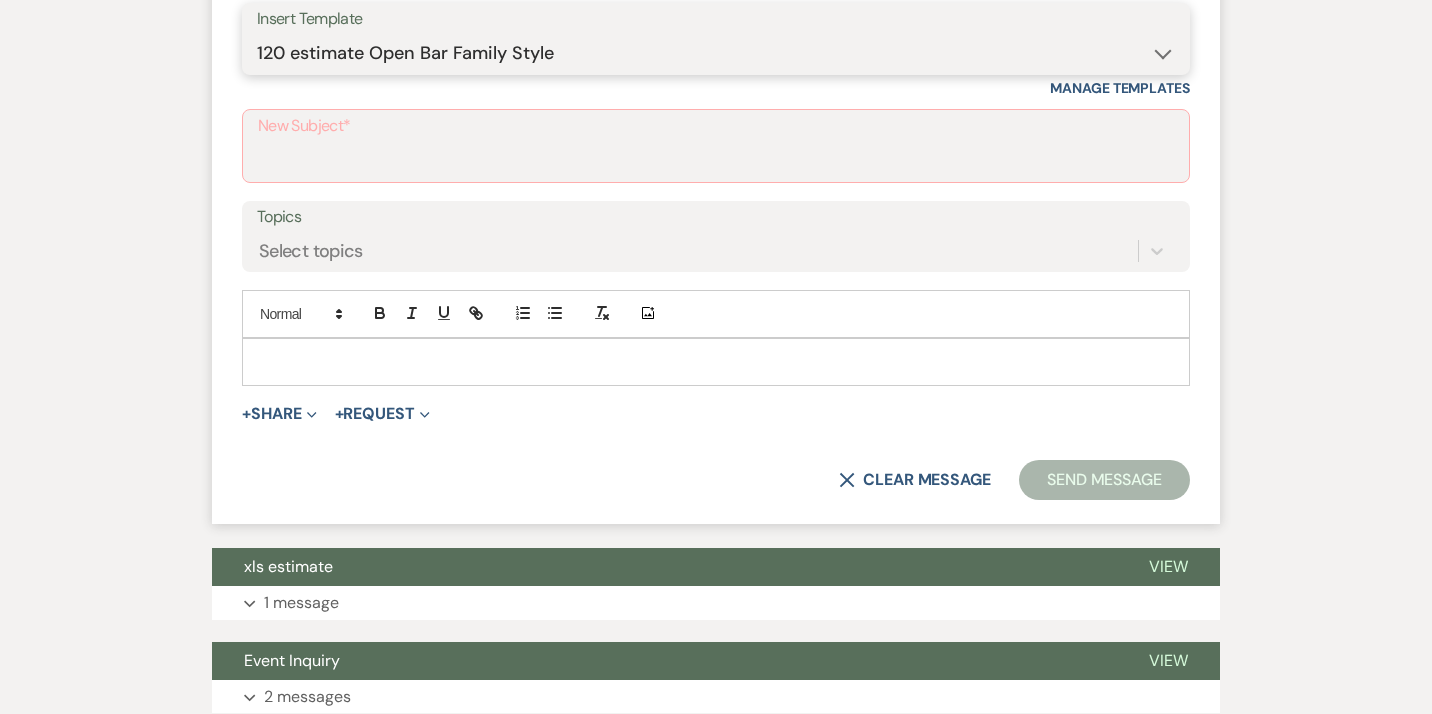 click on "120 estimate Open Bar Family Style" at bounding box center [0, 0] 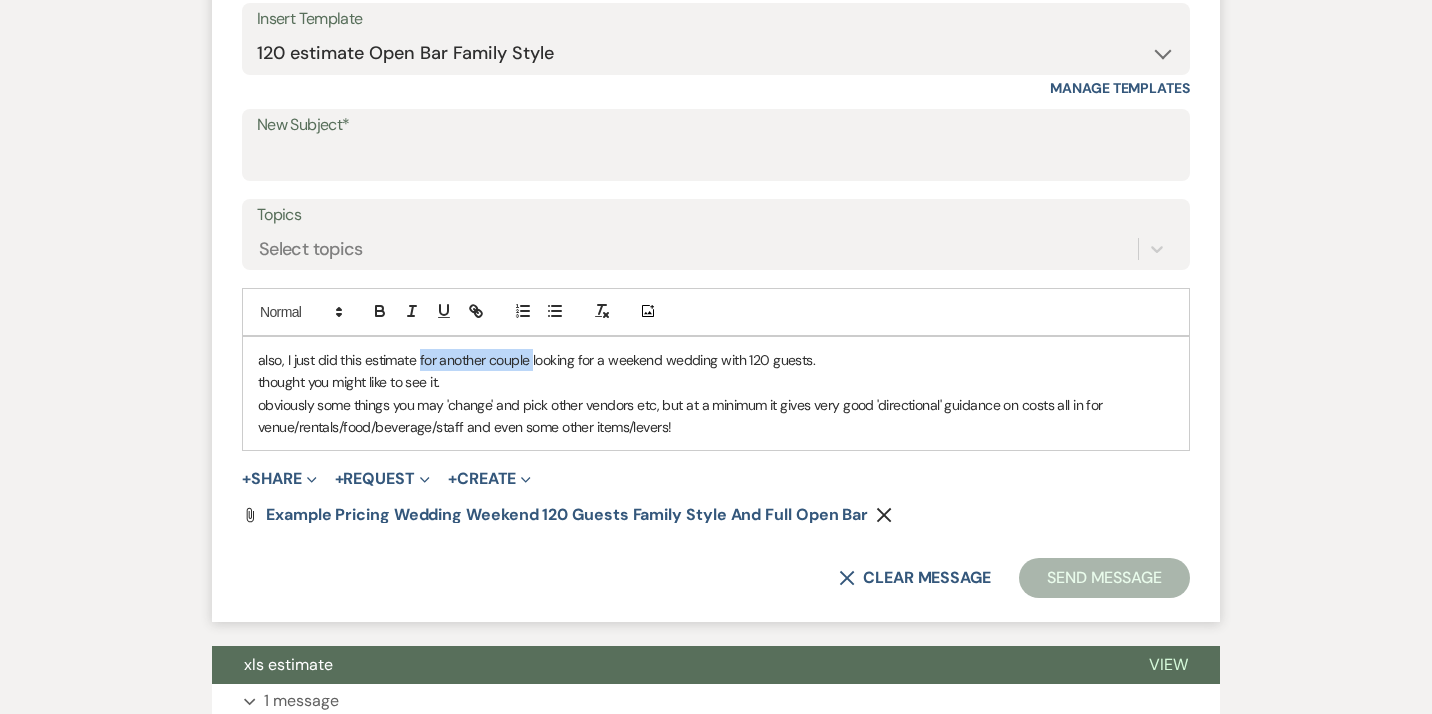 drag, startPoint x: 533, startPoint y: 365, endPoint x: 420, endPoint y: 357, distance: 113.28283 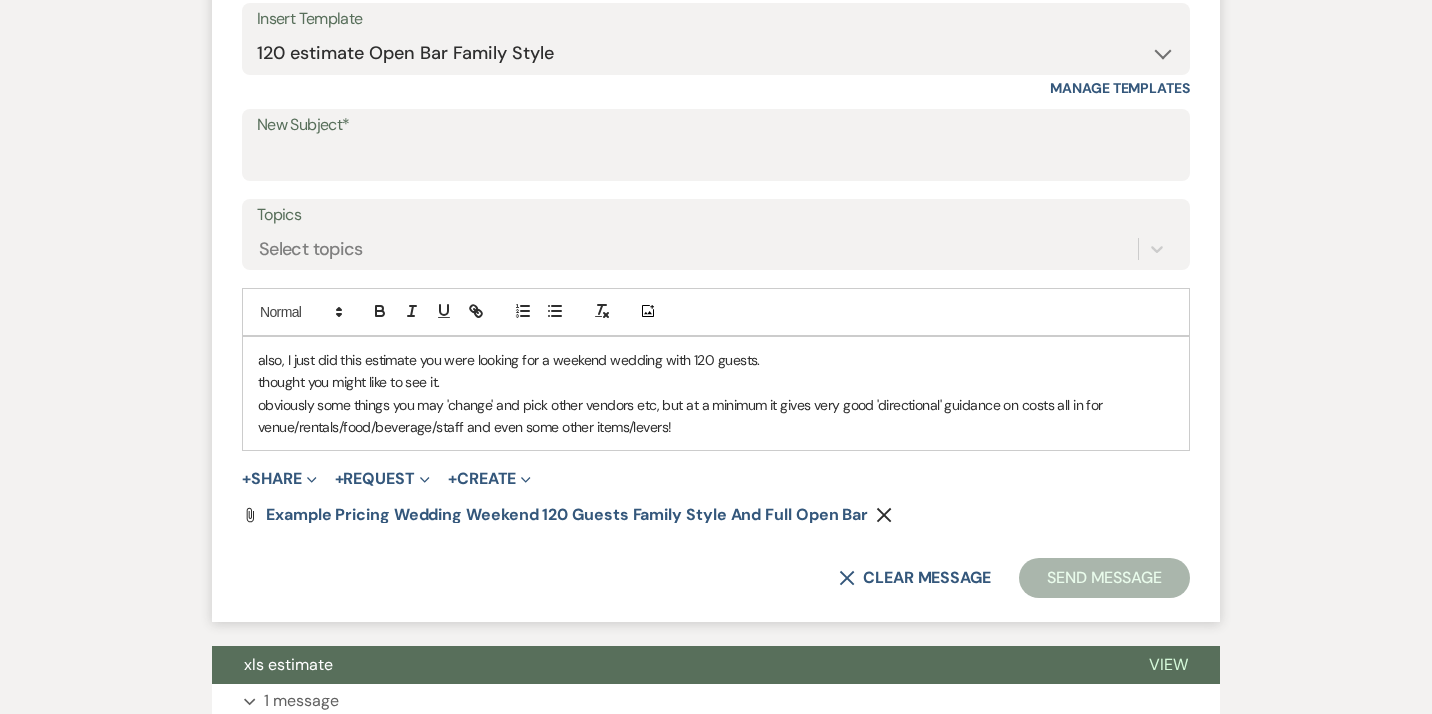click on "also, I just did this estimate you were looking for a weekend wedding with 120 guests." at bounding box center [716, 360] 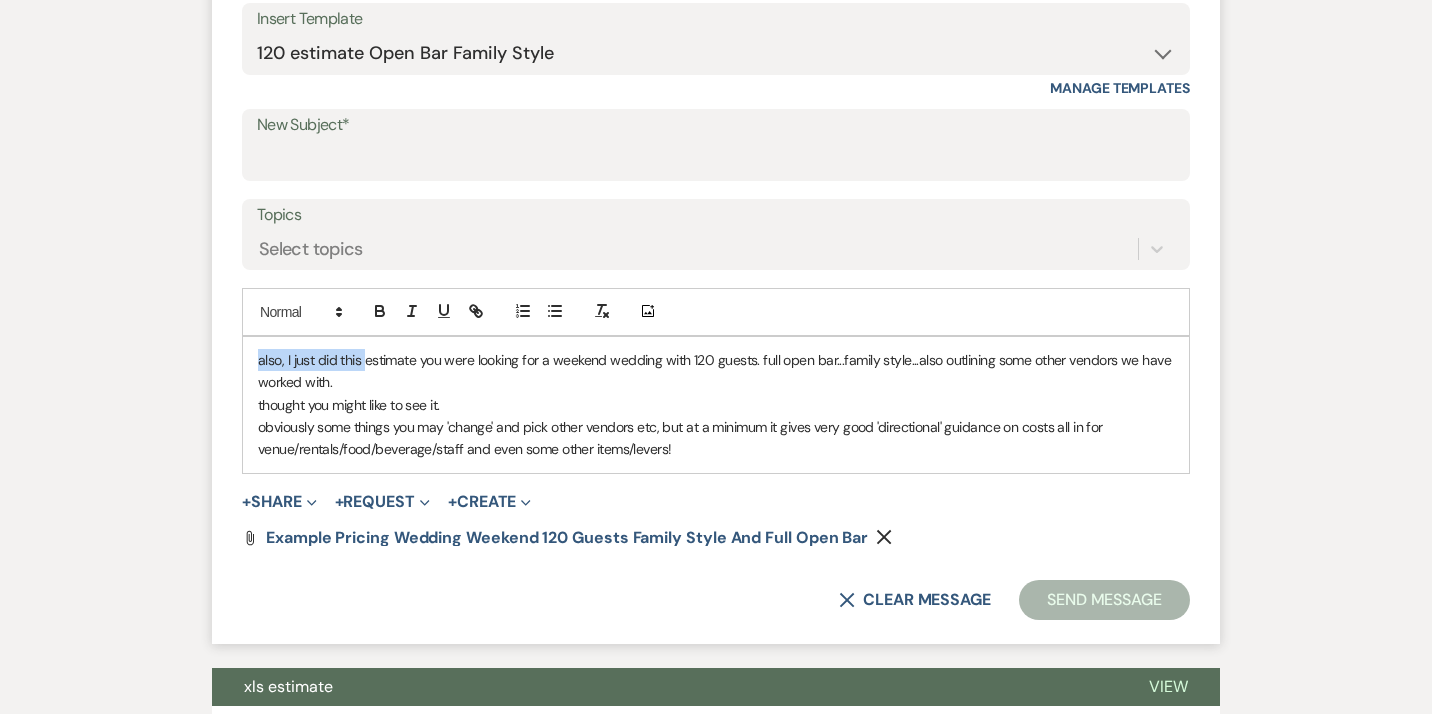 drag, startPoint x: 366, startPoint y: 359, endPoint x: 271, endPoint y: 347, distance: 95.7549 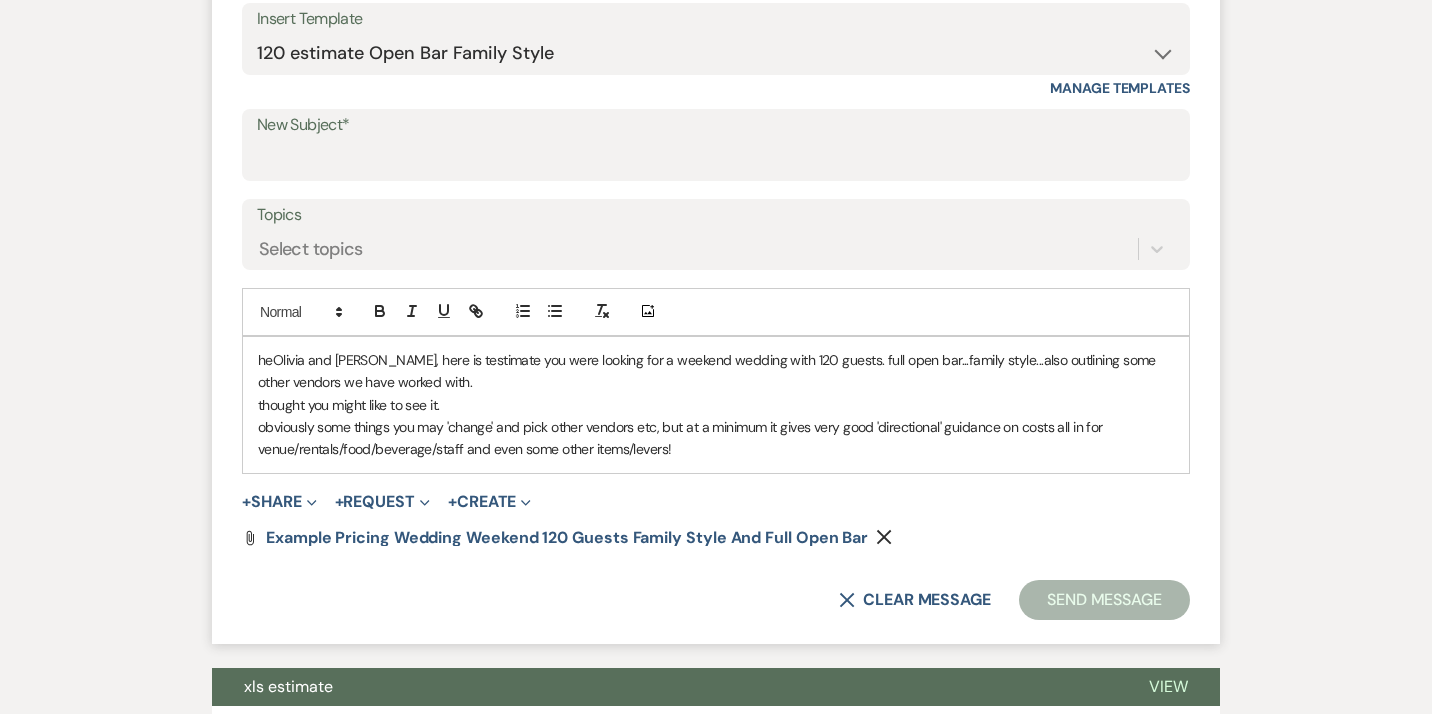 click on "heOlivia and [PERSON_NAME], here is testimate you were looking for a weekend wedding with 120 guests. full open bar...family style...also outlining some other vendors we have worked with.  thought you might like to see it. obviously some things you may 'change' and pick other vendors etc, but at a minimum it gives very good 'directional' guidance on costs all in for venue/rentals/food/beverage/staff and even some other items/levers!" at bounding box center (716, 405) 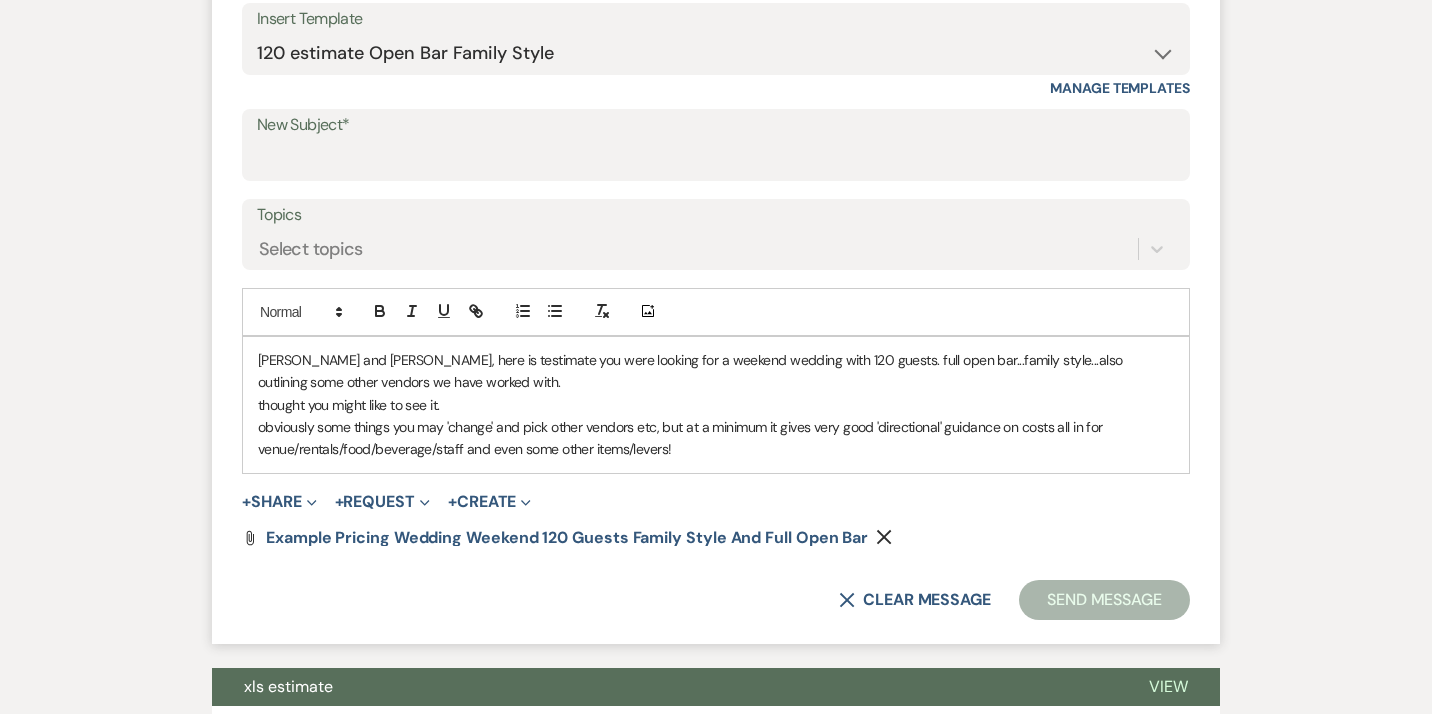 click on "[PERSON_NAME] and [PERSON_NAME], here is testimate you were looking for a weekend wedding with 120 guests. full open bar...family style...also outlining some other vendors we have worked with." at bounding box center (716, 371) 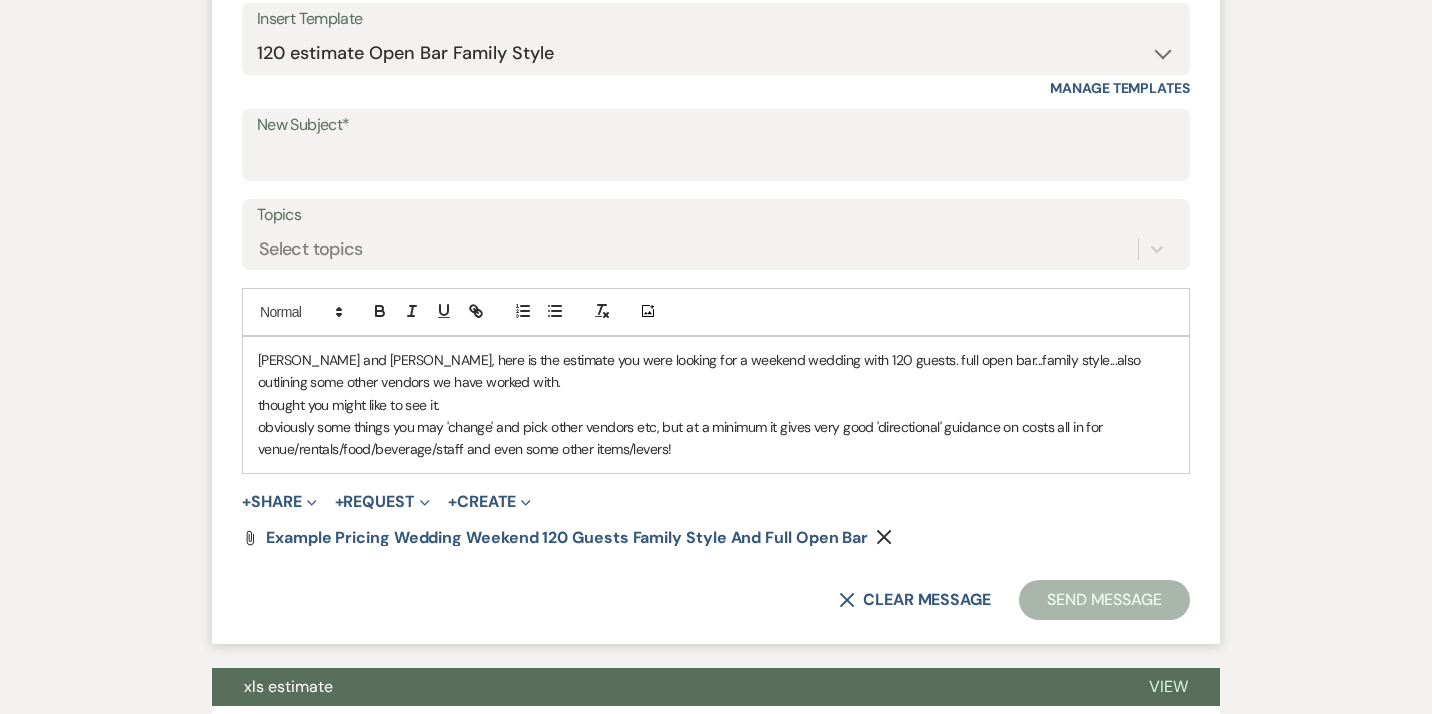 click on "[PERSON_NAME] and [PERSON_NAME], here is the estimate you were looking for a weekend wedding with 120 guests. full open bar...family style...also outlining some other vendors we have worked with." at bounding box center [716, 371] 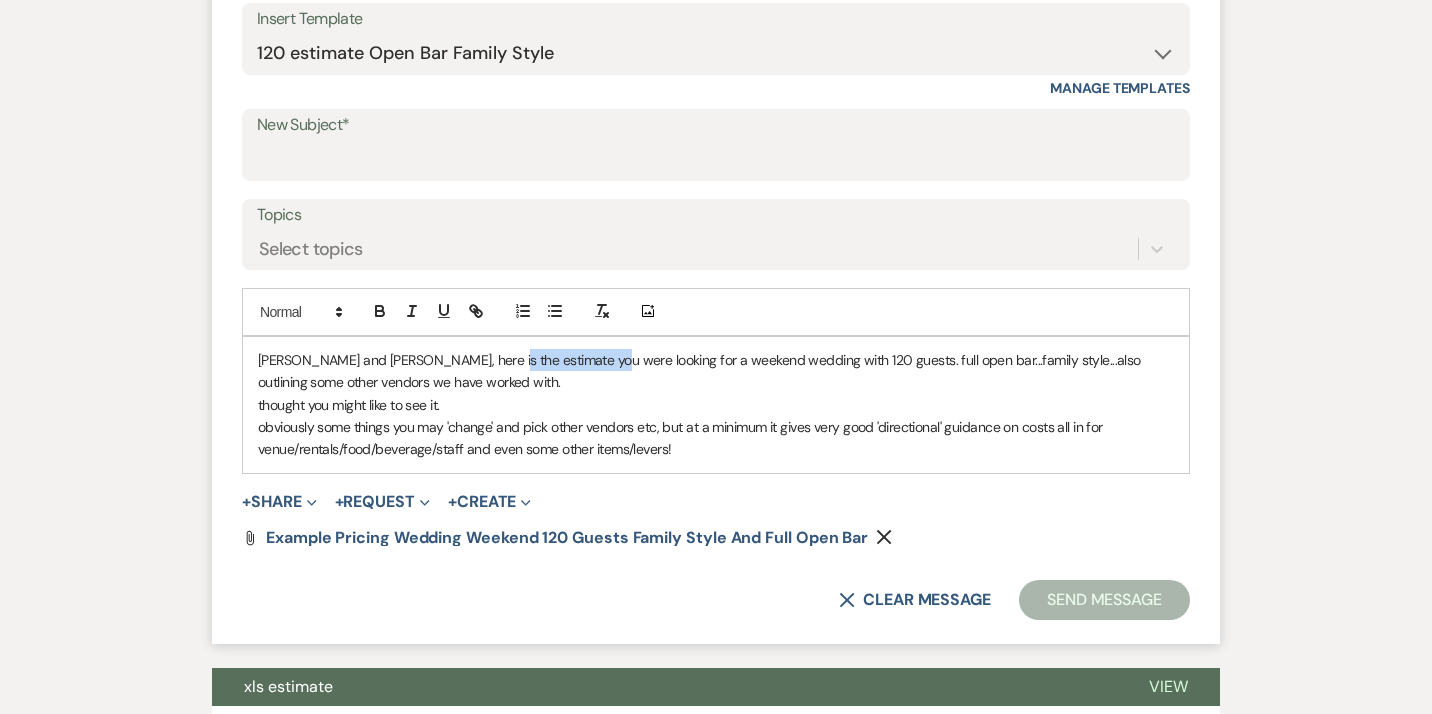 drag, startPoint x: 580, startPoint y: 363, endPoint x: 480, endPoint y: 368, distance: 100.12492 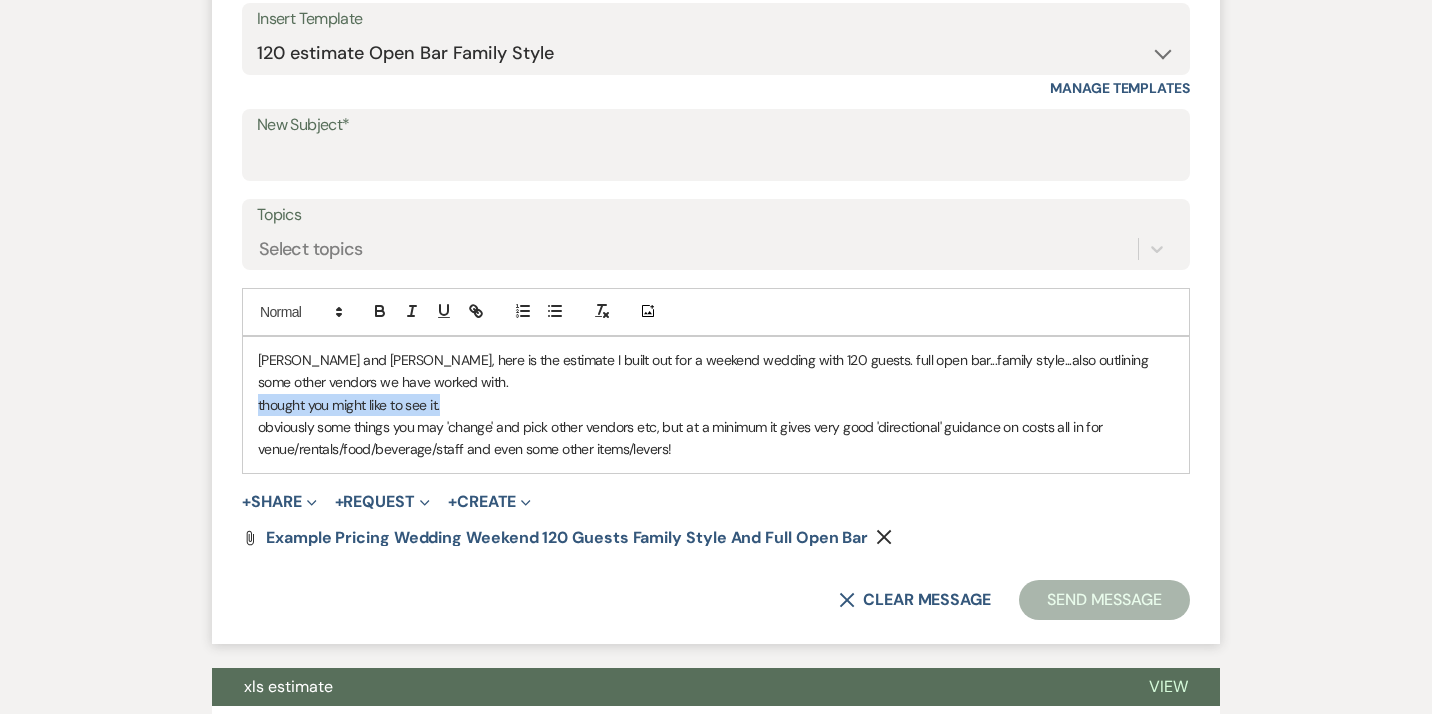 drag, startPoint x: 452, startPoint y: 407, endPoint x: 249, endPoint y: 411, distance: 203.0394 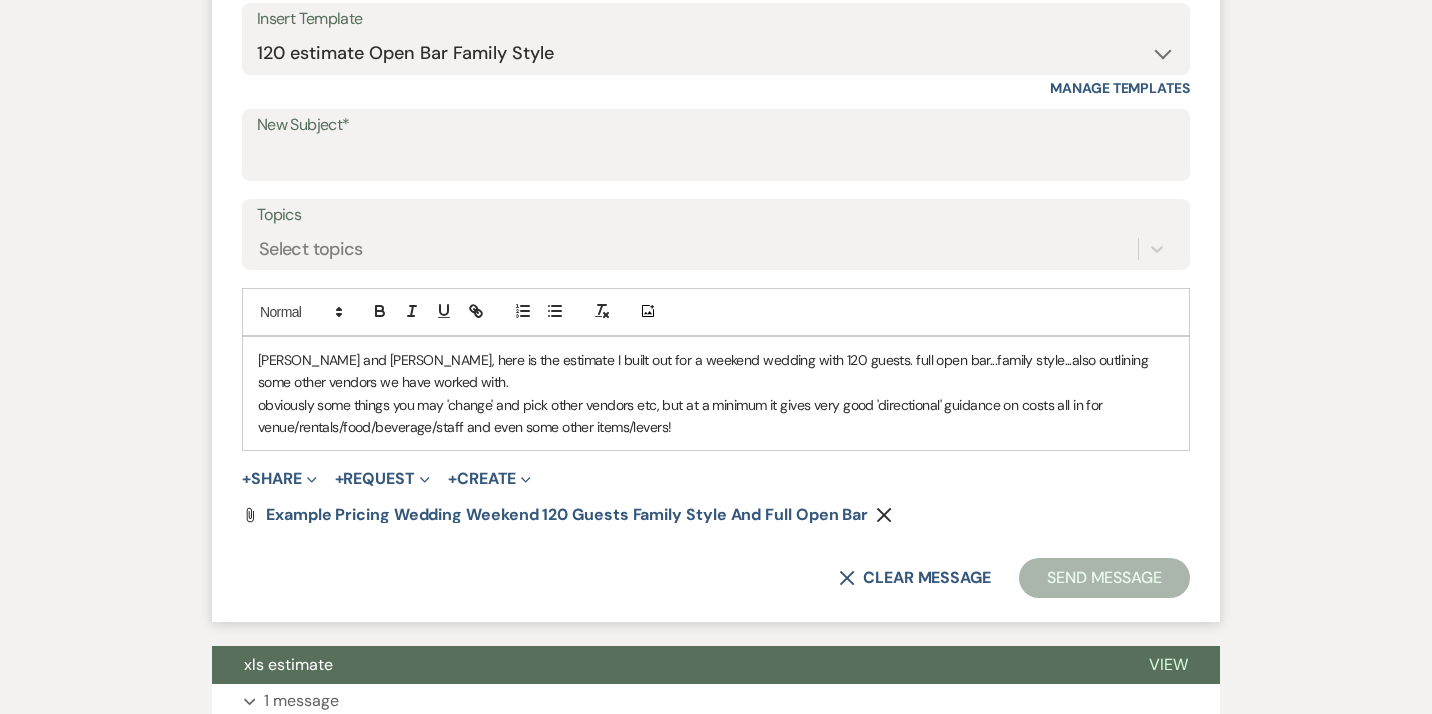 click on "obviously some things you may 'change' and pick other vendors etc, but at a minimum it gives very good 'directional' guidance on costs all in for venue/rentals/food/beverage/staff and even some other items/levers!" at bounding box center (716, 416) 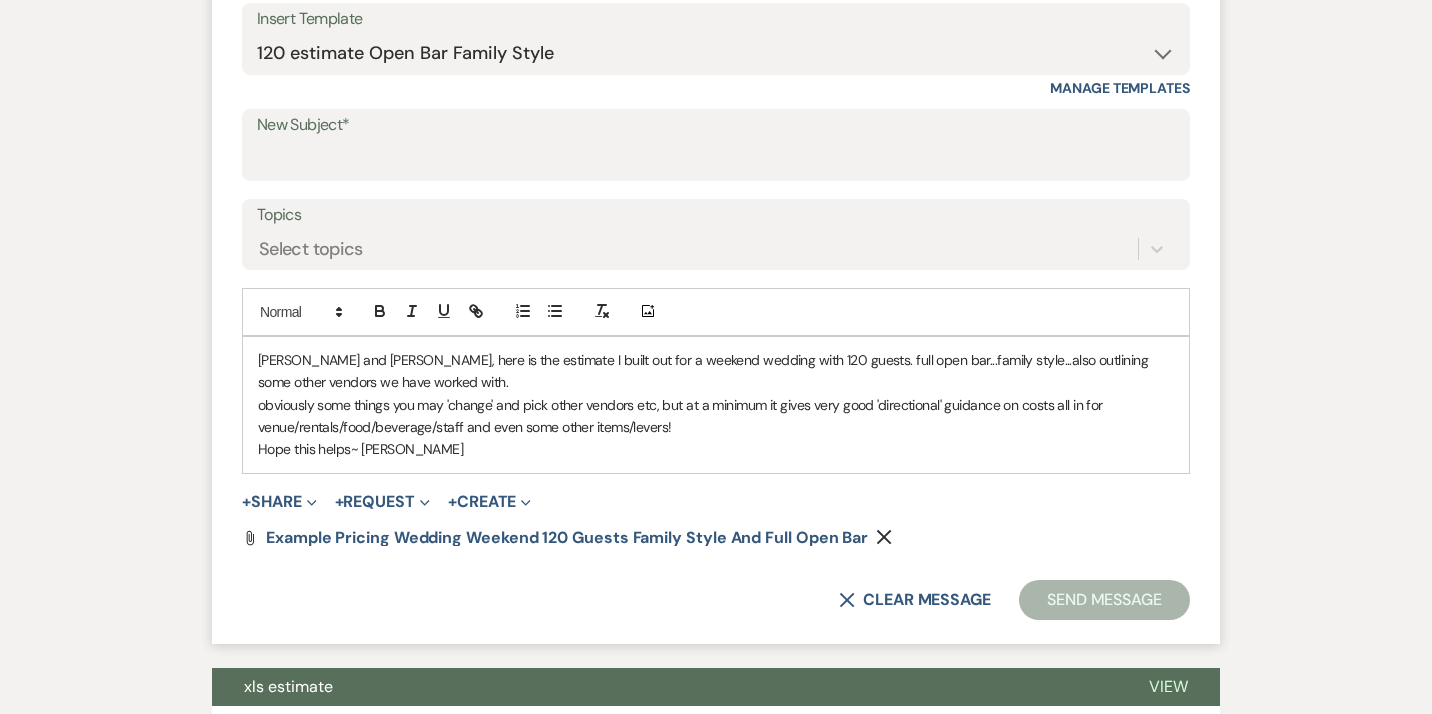 click on "obviously some things you may 'change' and pick other vendors etc, but at a minimum it gives very good 'directional' guidance on costs all in for venue/rentals/food/beverage/staff and even some other items/levers!" at bounding box center (716, 416) 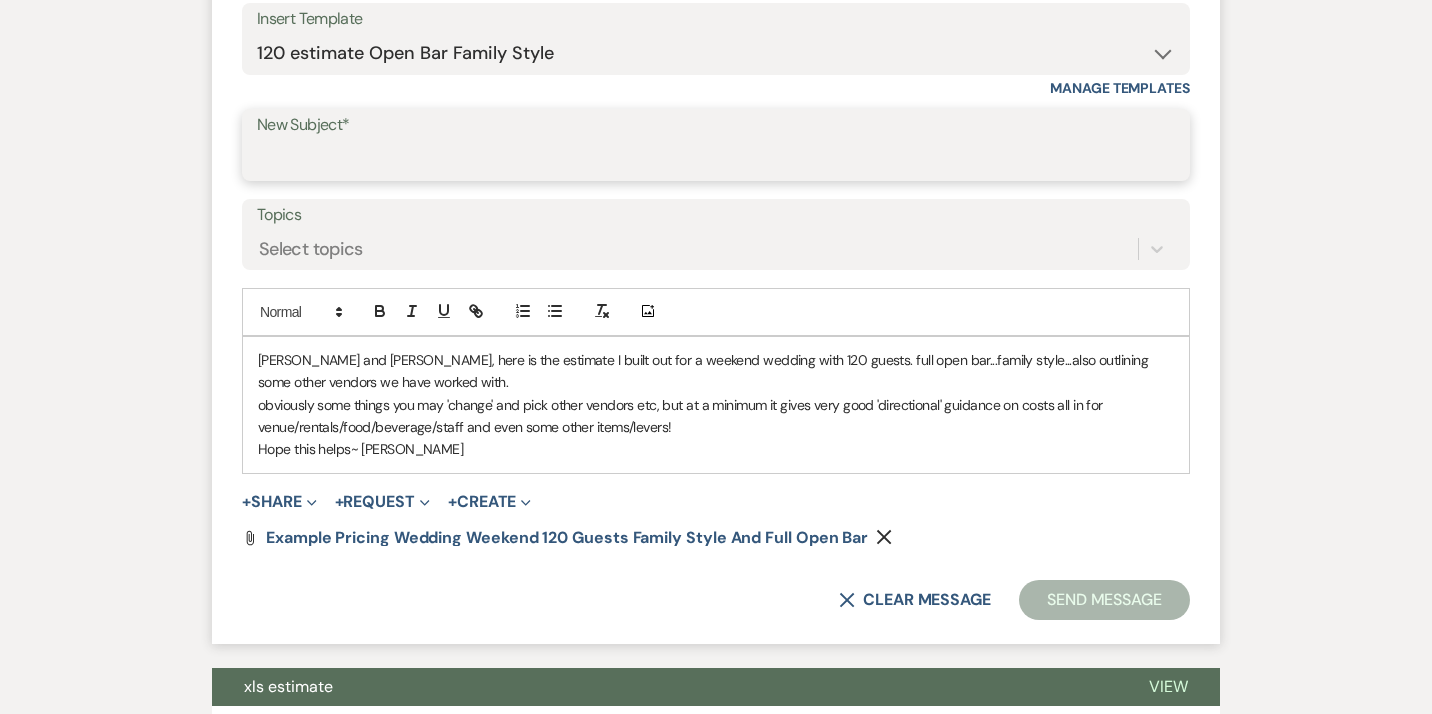 click on "New Subject*" at bounding box center (716, 159) 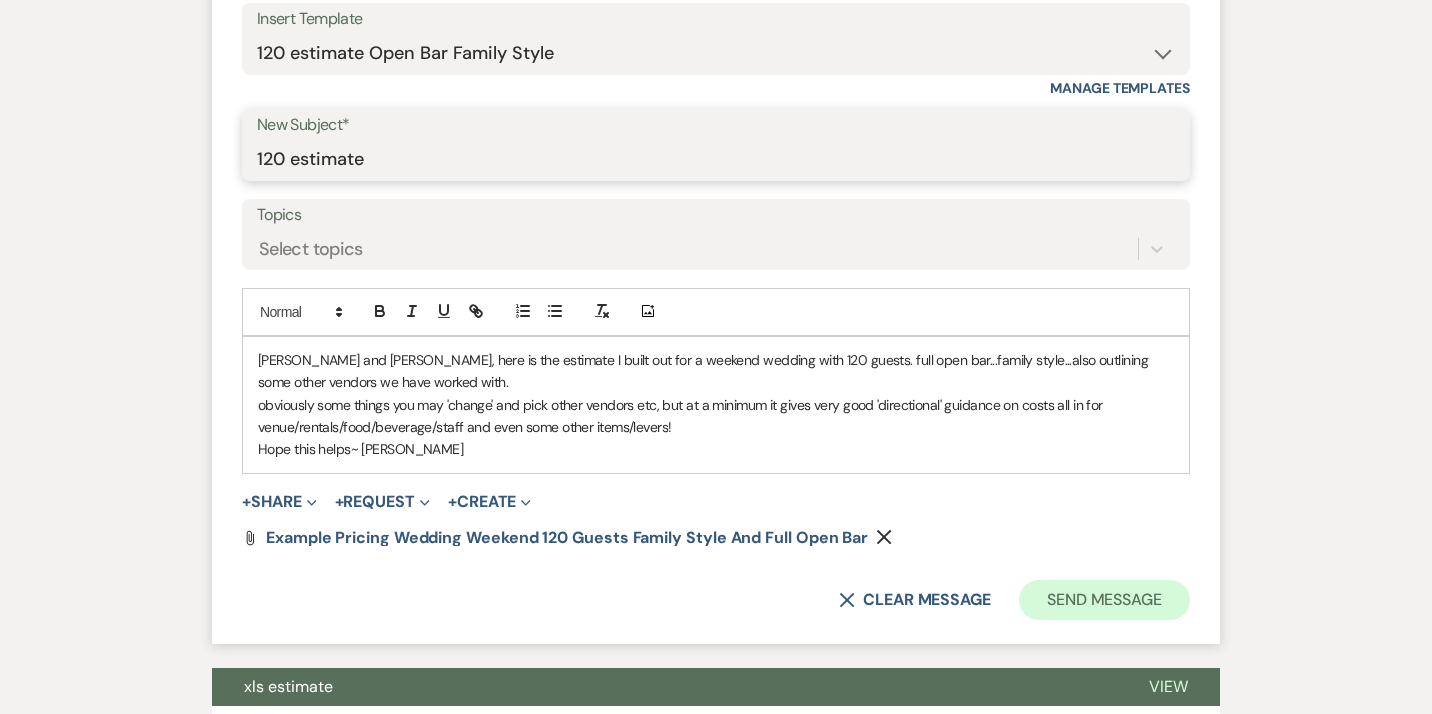 type on "120 estimate" 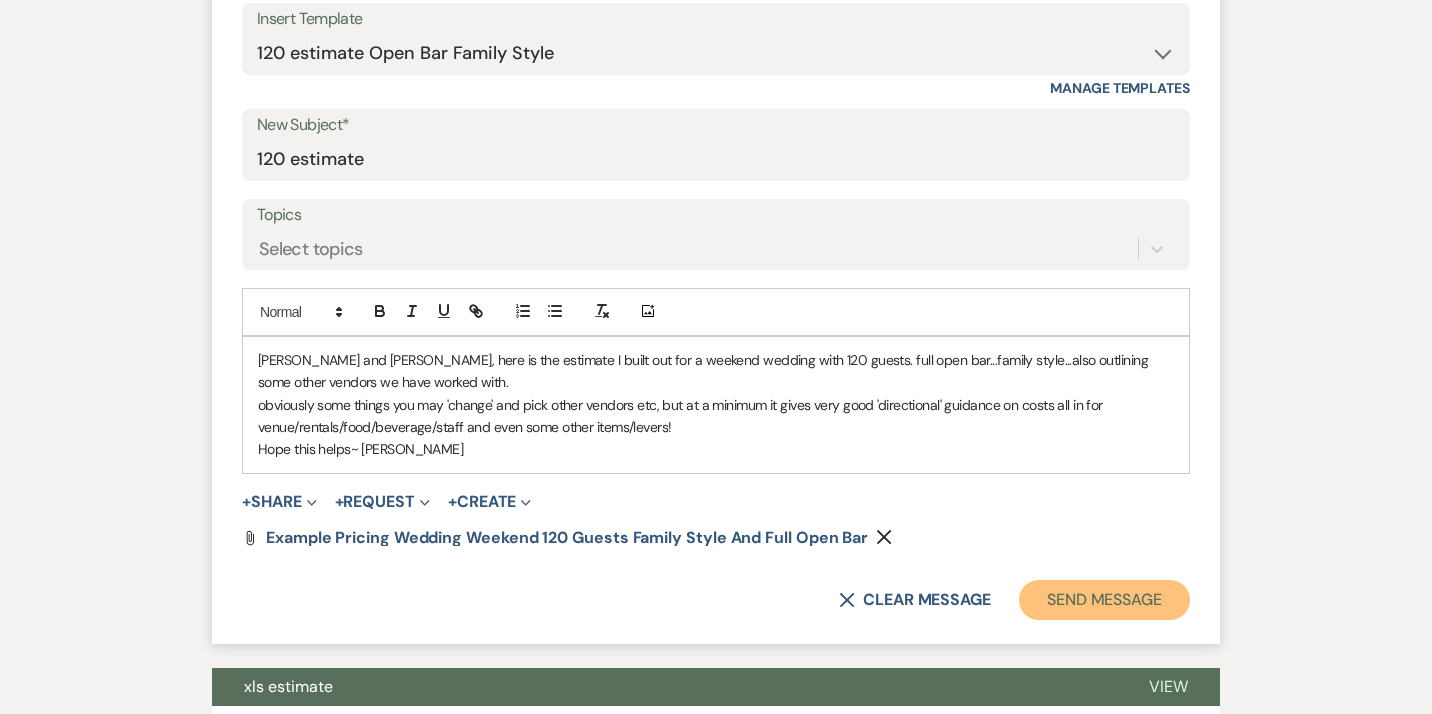 click on "Send Message" at bounding box center (1104, 600) 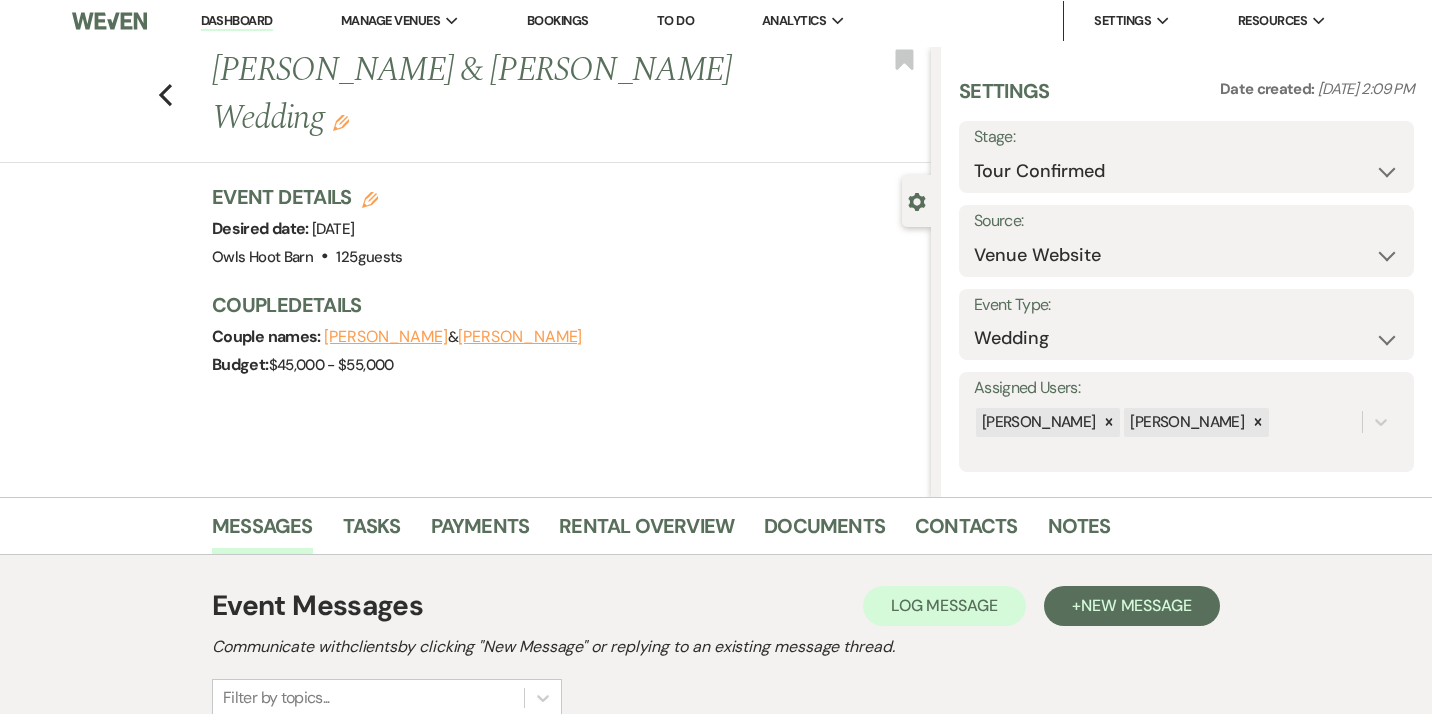 scroll, scrollTop: 4, scrollLeft: 0, axis: vertical 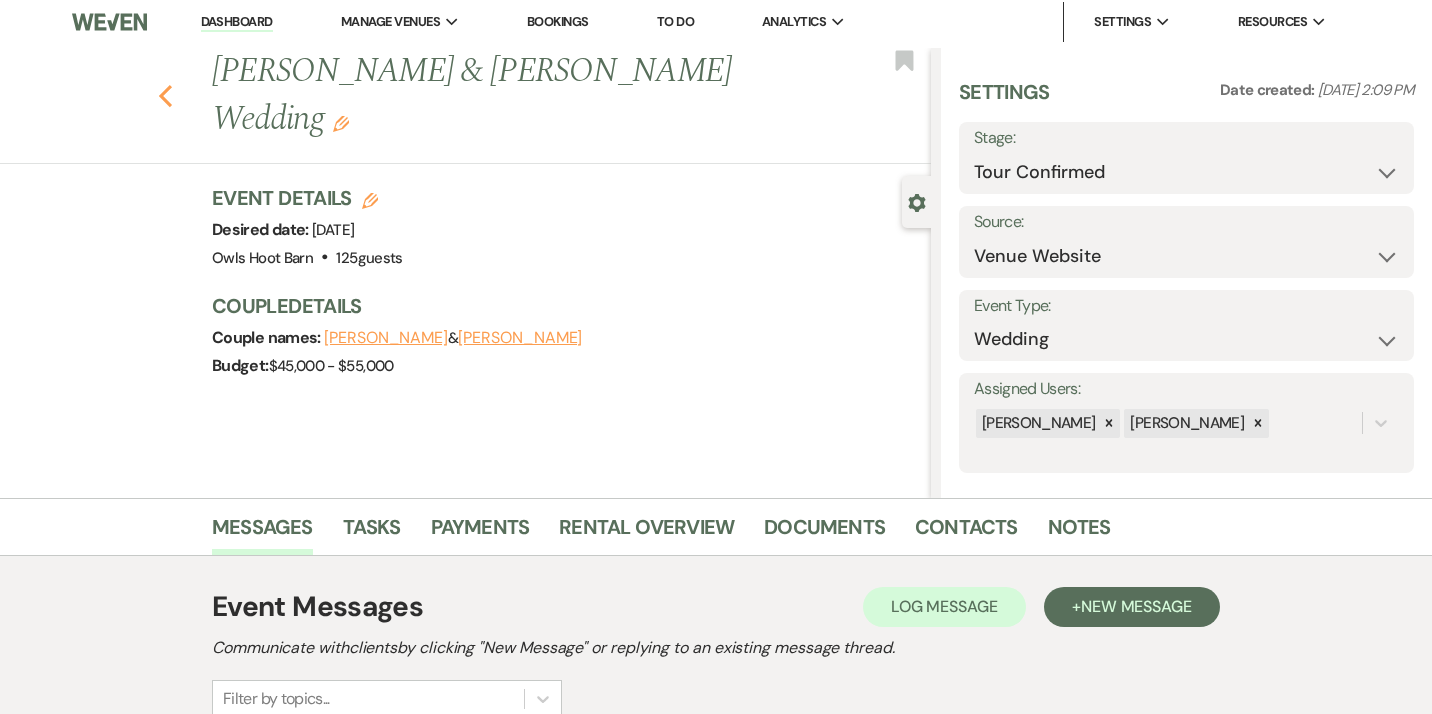 click on "Previous" 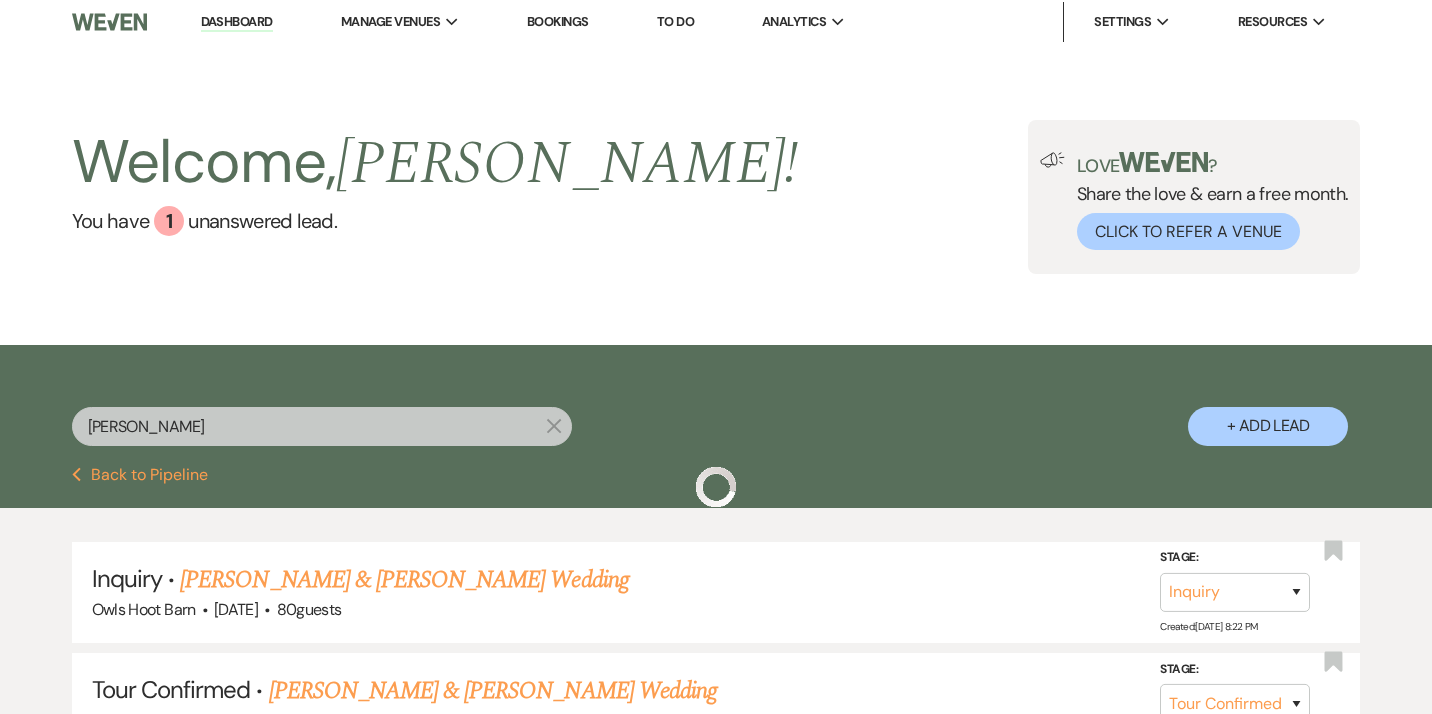 scroll, scrollTop: 45, scrollLeft: 0, axis: vertical 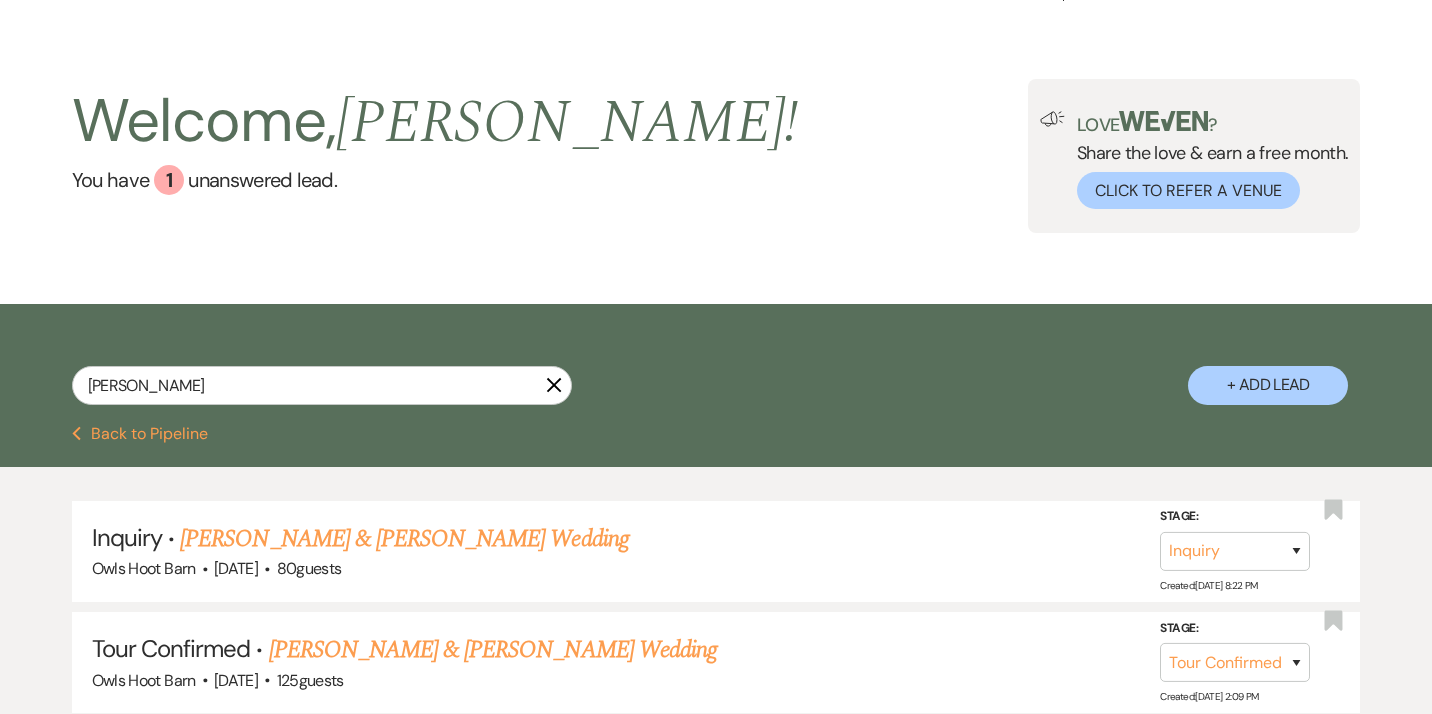 type 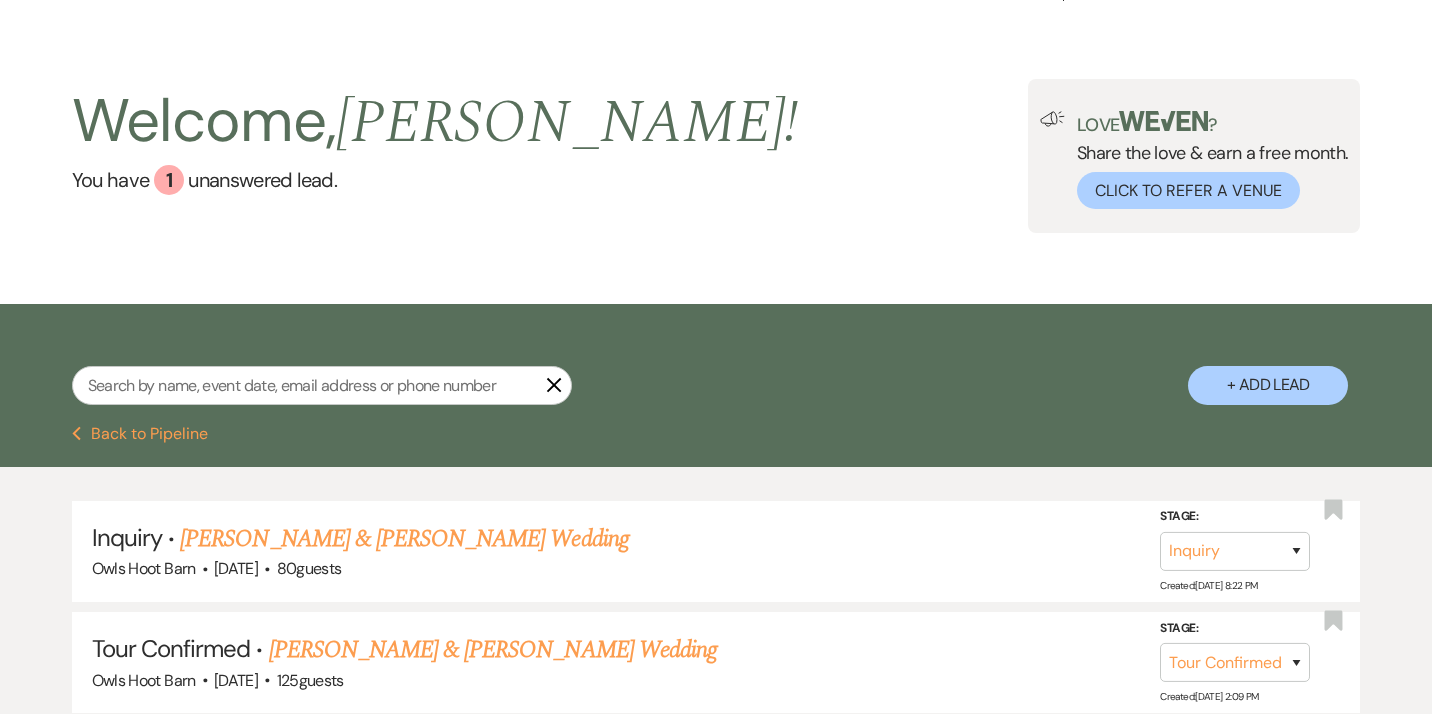 select on "2" 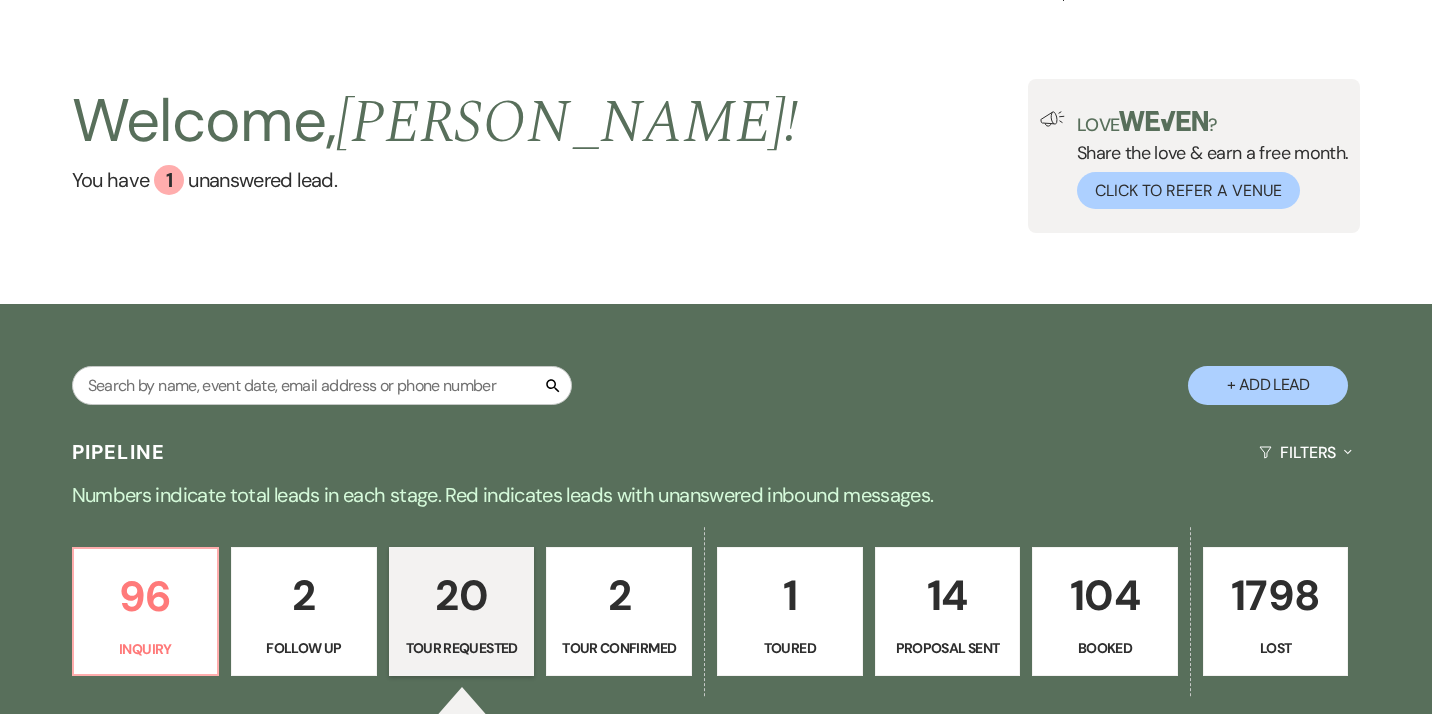 scroll, scrollTop: 324, scrollLeft: 0, axis: vertical 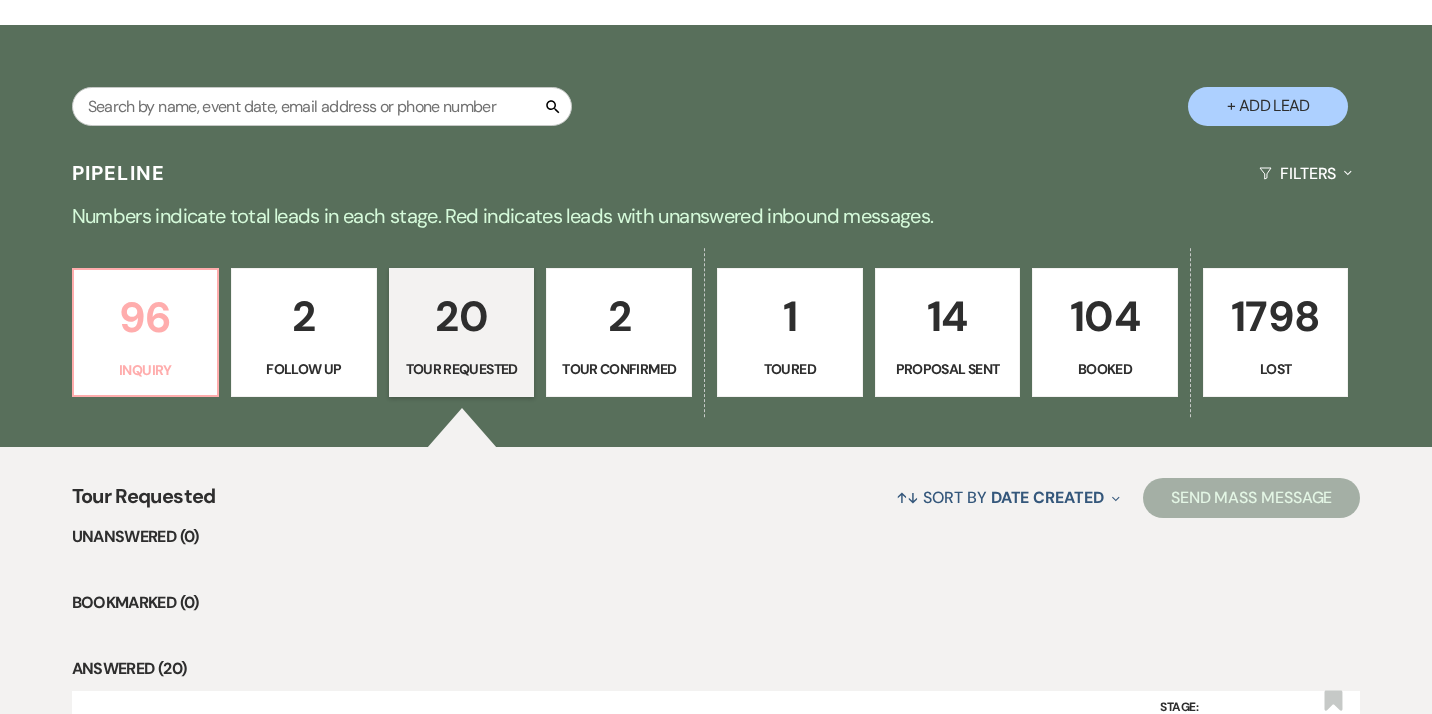 click on "96" at bounding box center (146, 317) 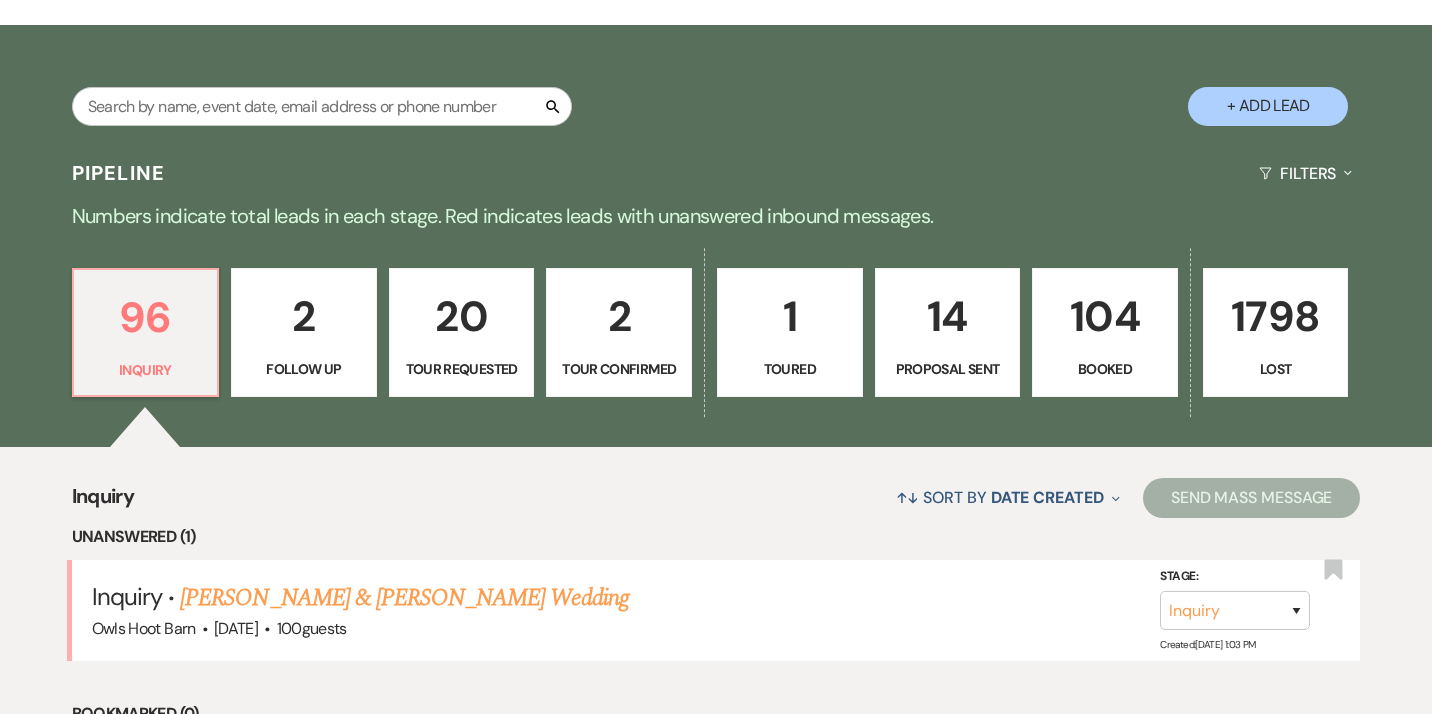 scroll, scrollTop: 0, scrollLeft: 0, axis: both 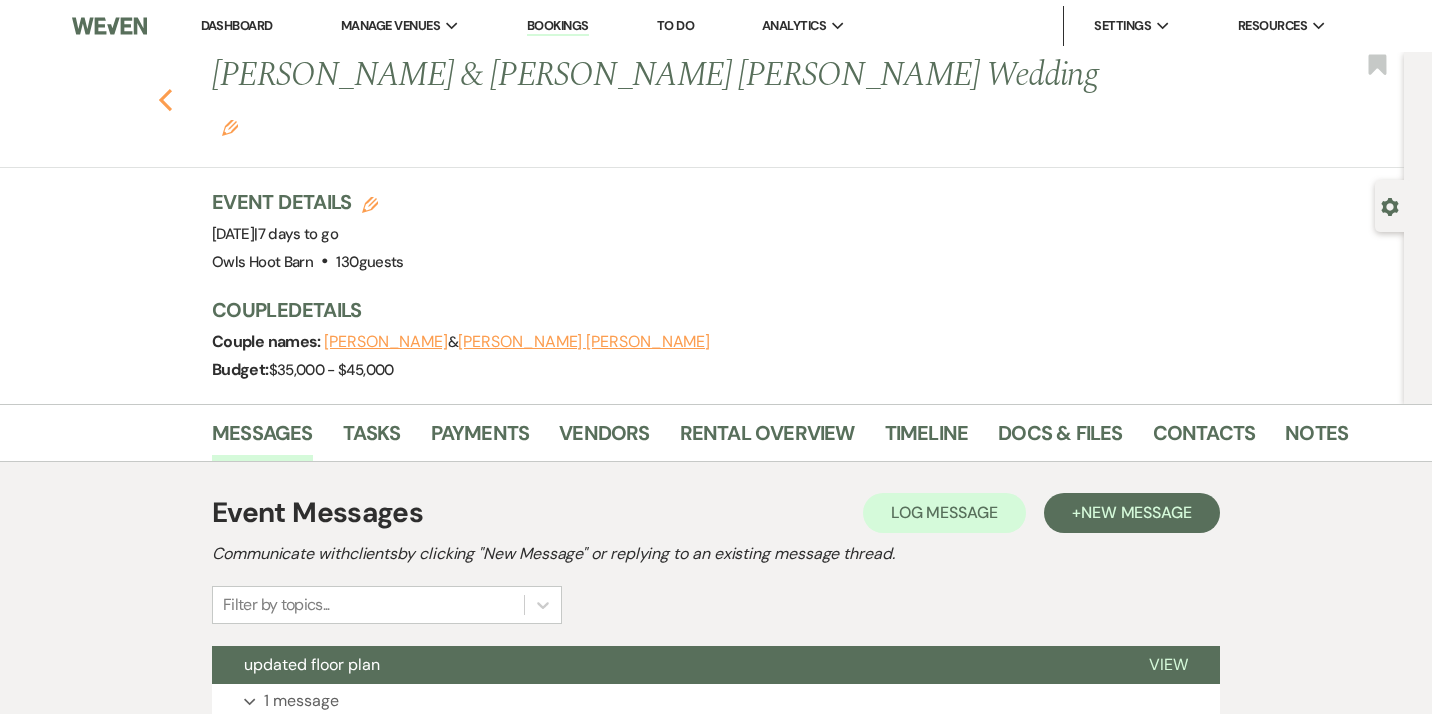 click 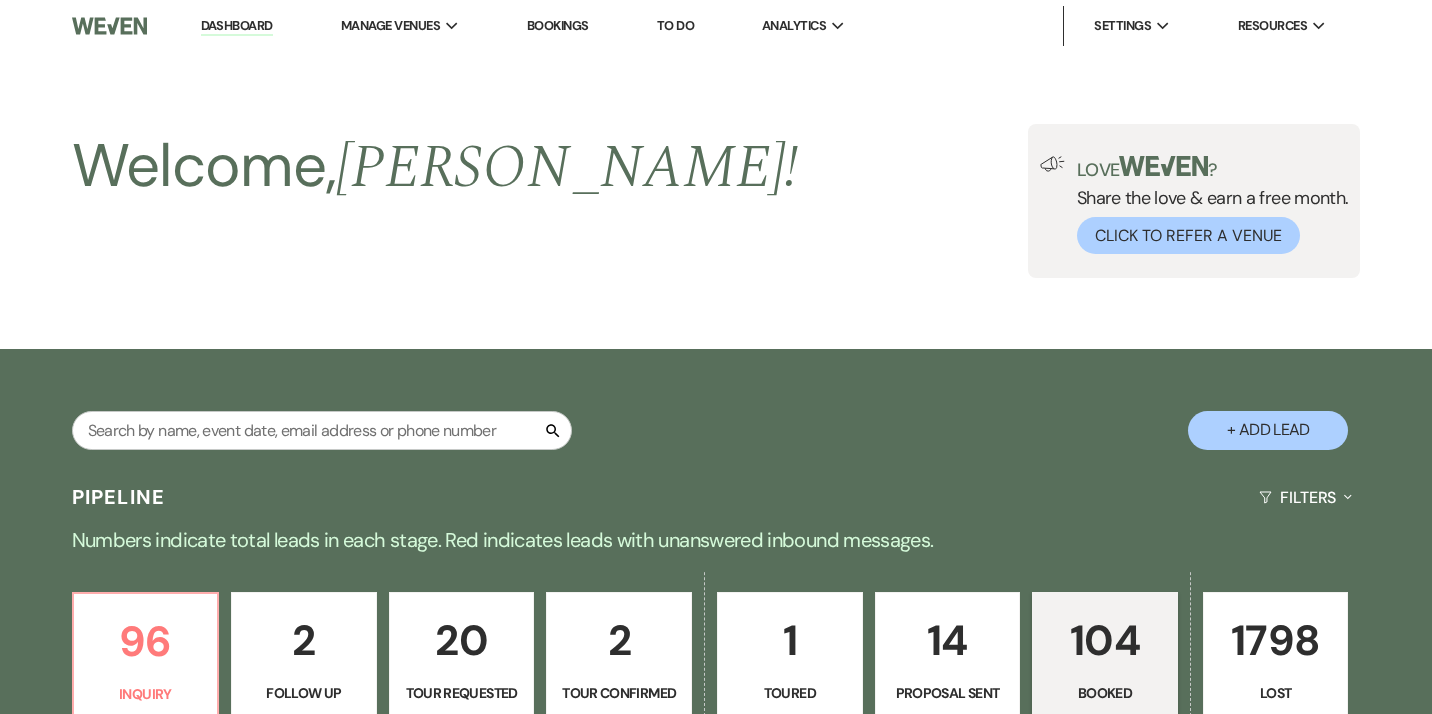 scroll, scrollTop: 558, scrollLeft: 0, axis: vertical 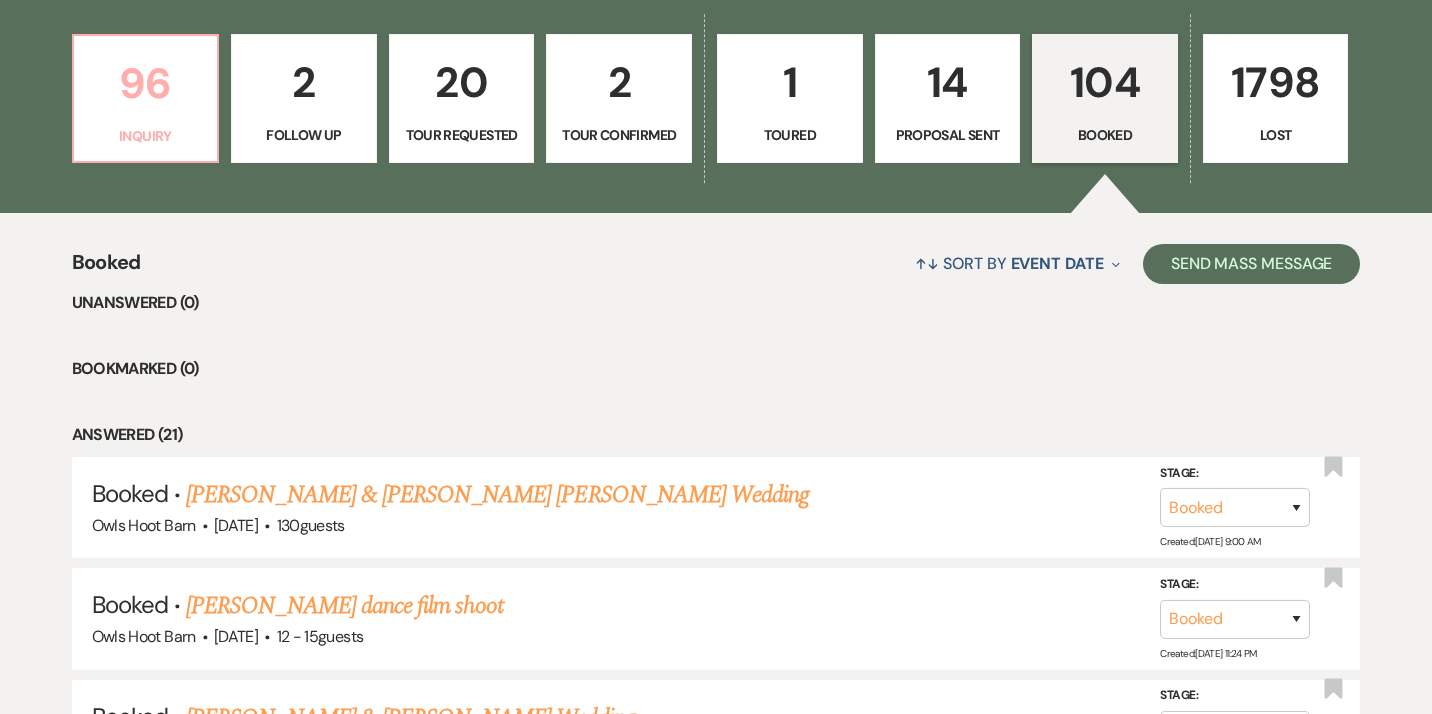 click on "96" at bounding box center (146, 83) 